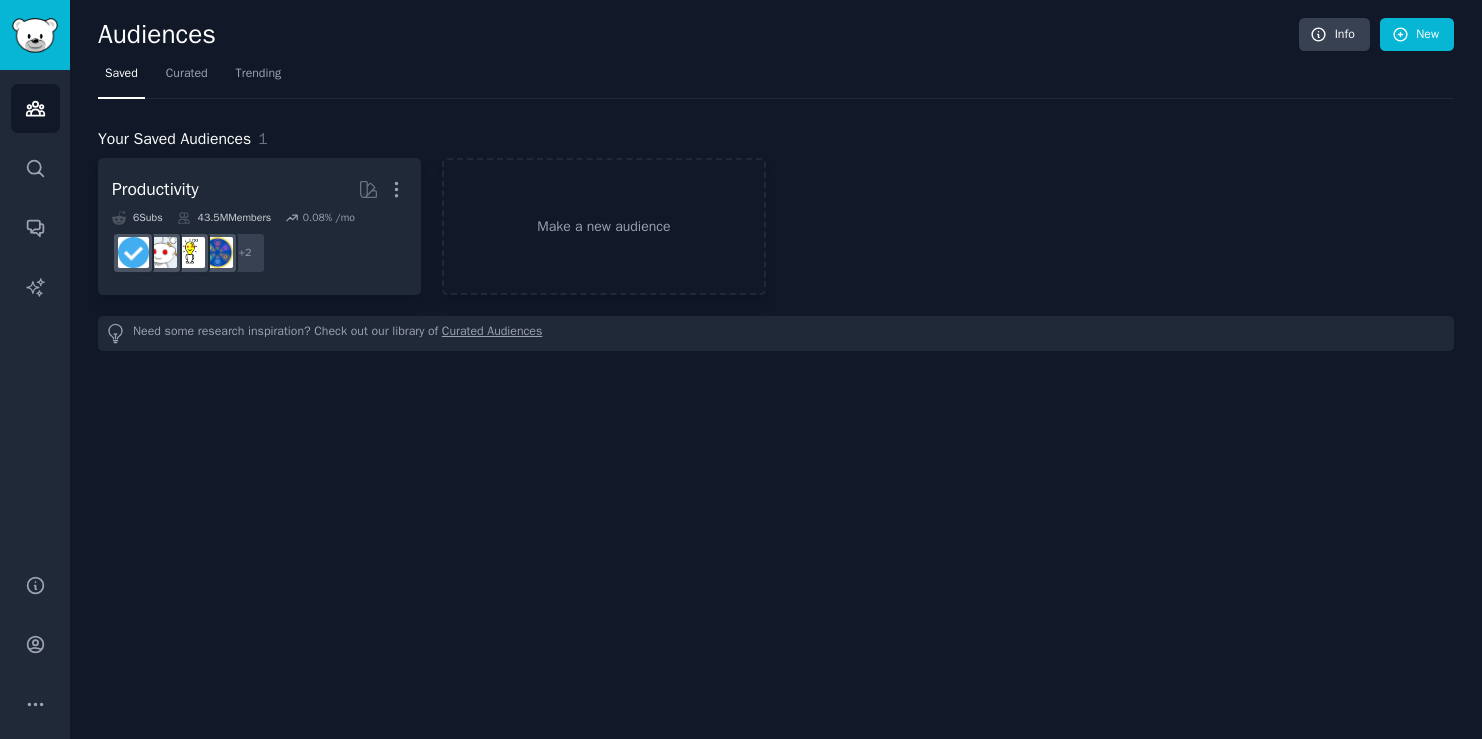 scroll, scrollTop: 0, scrollLeft: 0, axis: both 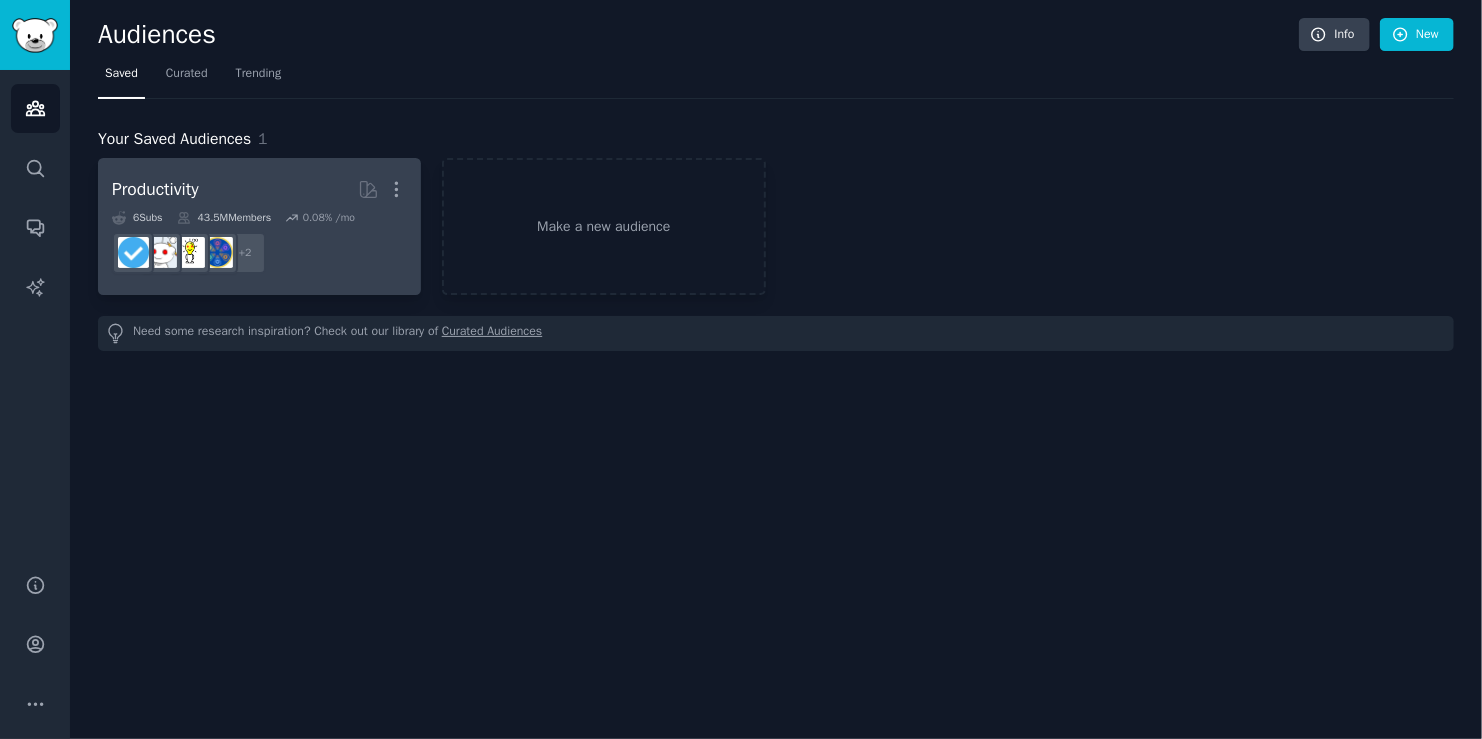 click on "Productivity More" at bounding box center [259, 189] 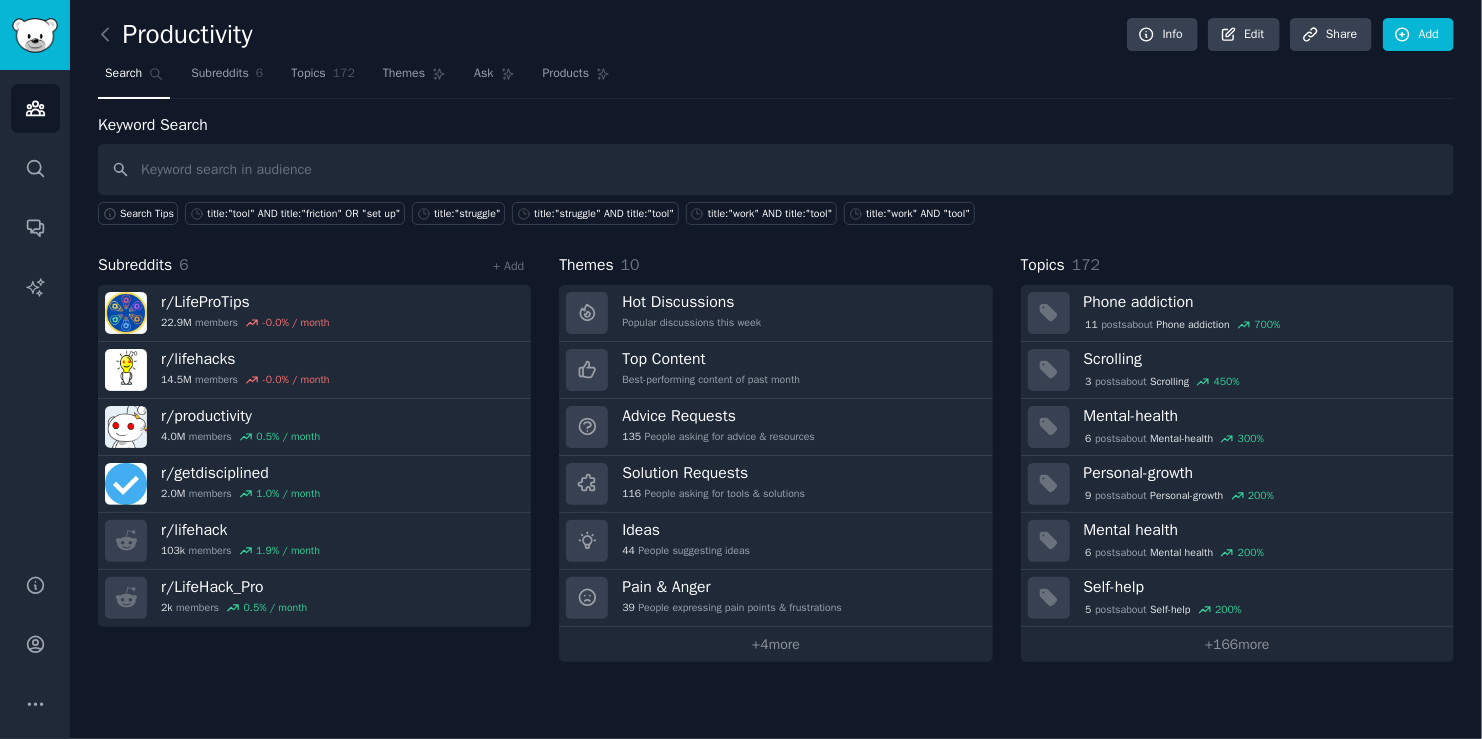 click at bounding box center [776, 169] 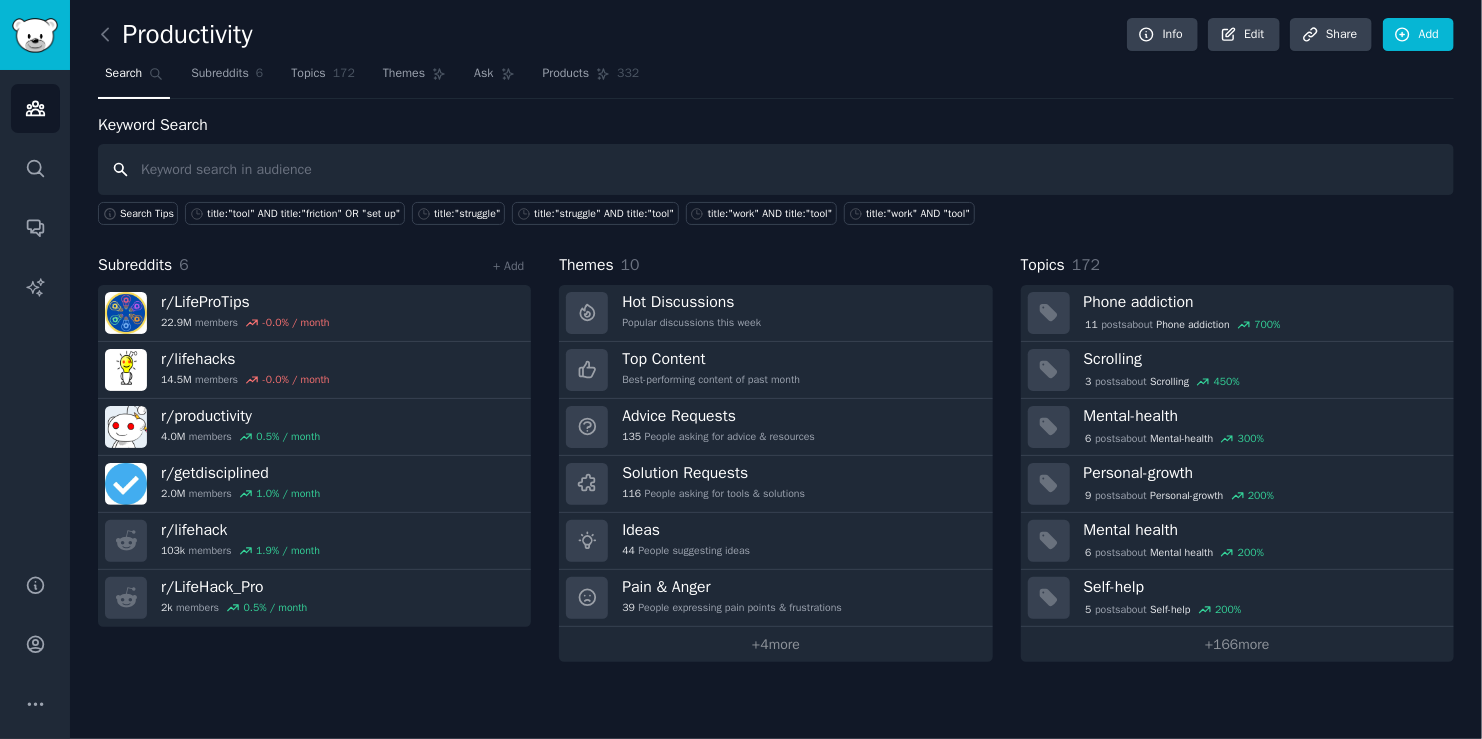 click at bounding box center [776, 169] 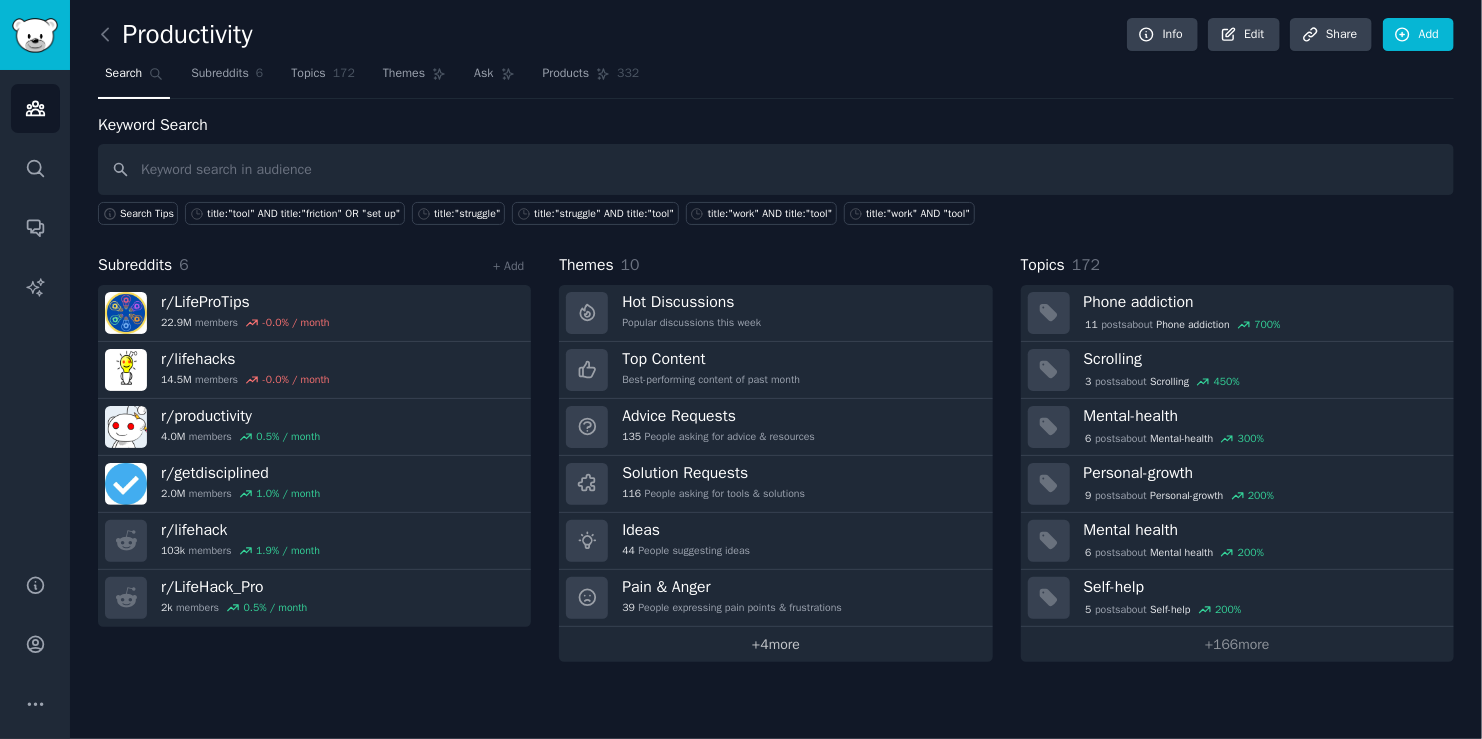 click on "+  4  more" at bounding box center [775, 644] 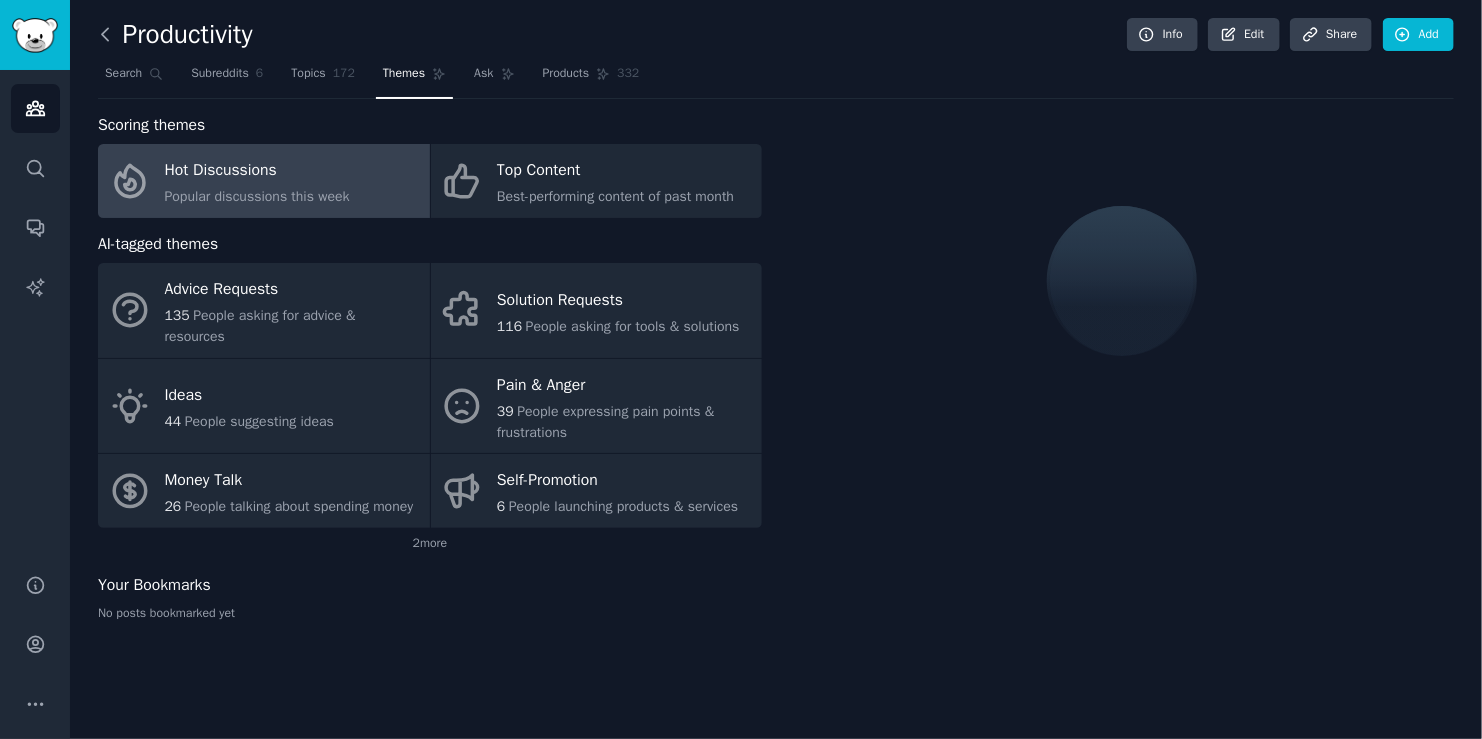 click 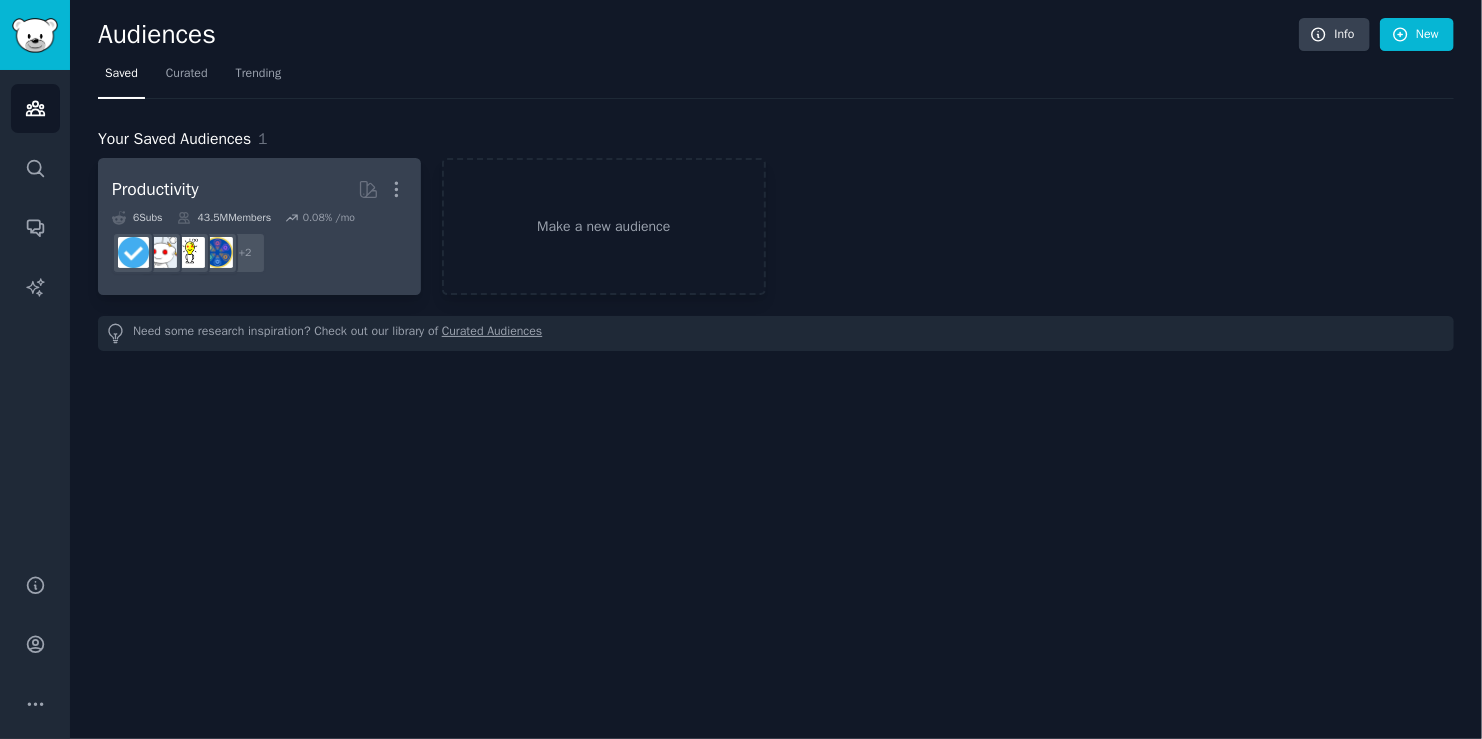 click 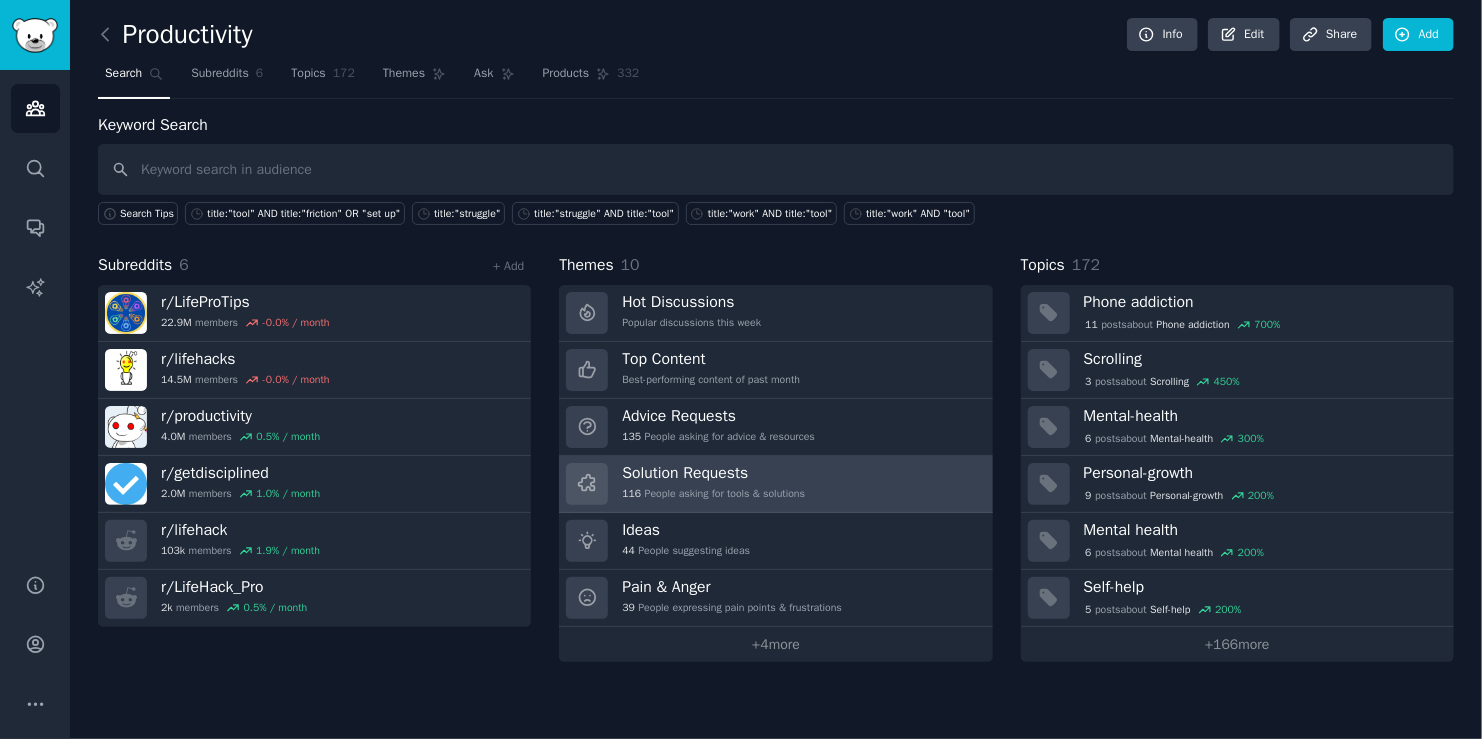 click on "Solution Requests 116 People asking for tools & solutions" at bounding box center (775, 484) 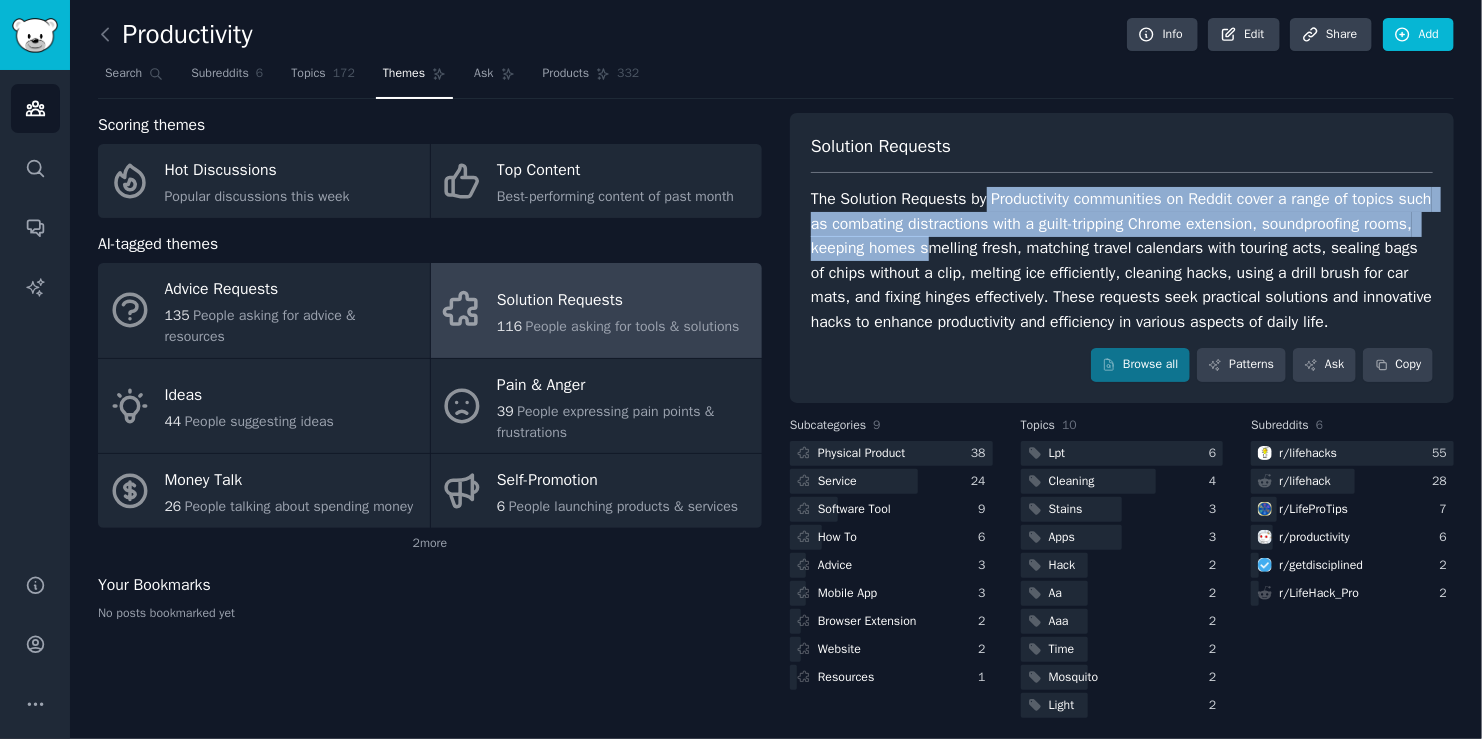 drag, startPoint x: 983, startPoint y: 200, endPoint x: 985, endPoint y: 259, distance: 59.03389 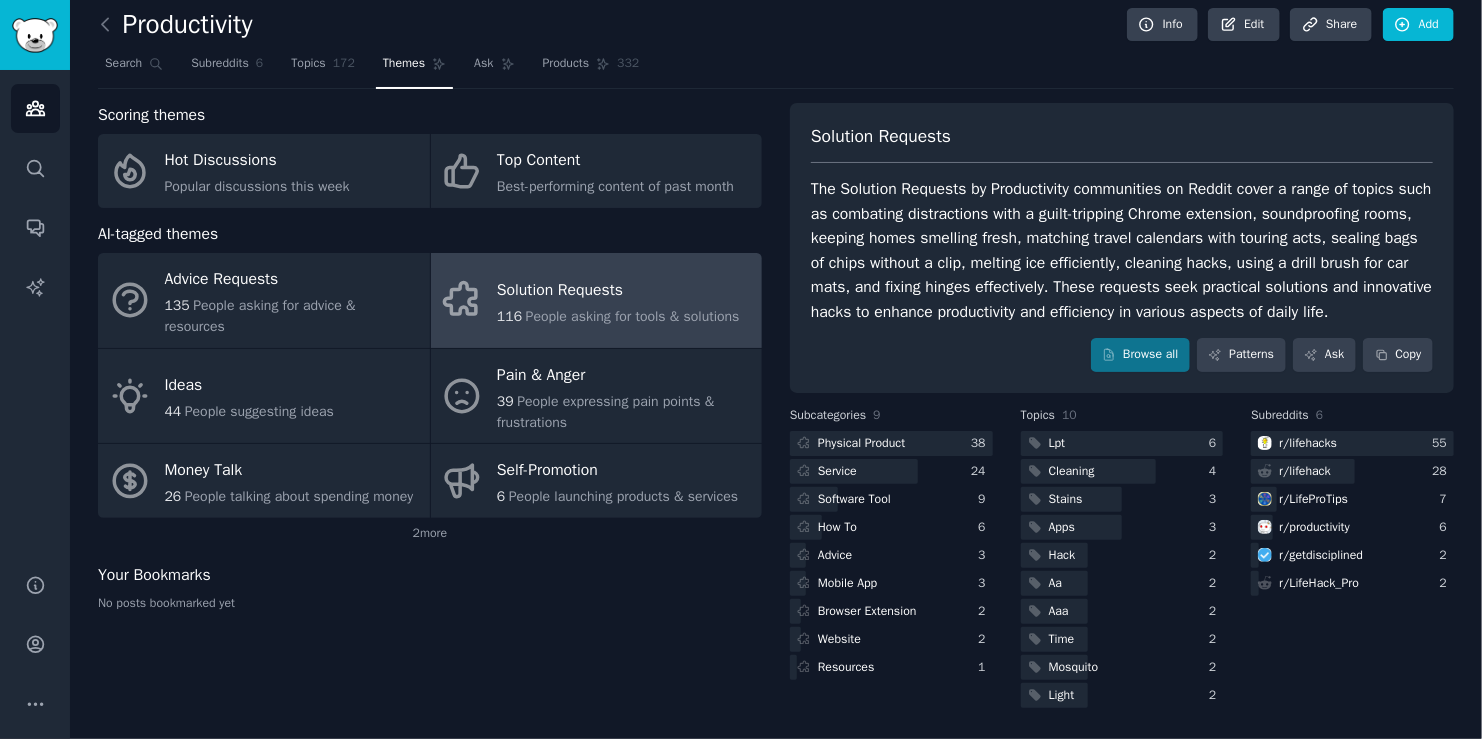 scroll, scrollTop: 32, scrollLeft: 0, axis: vertical 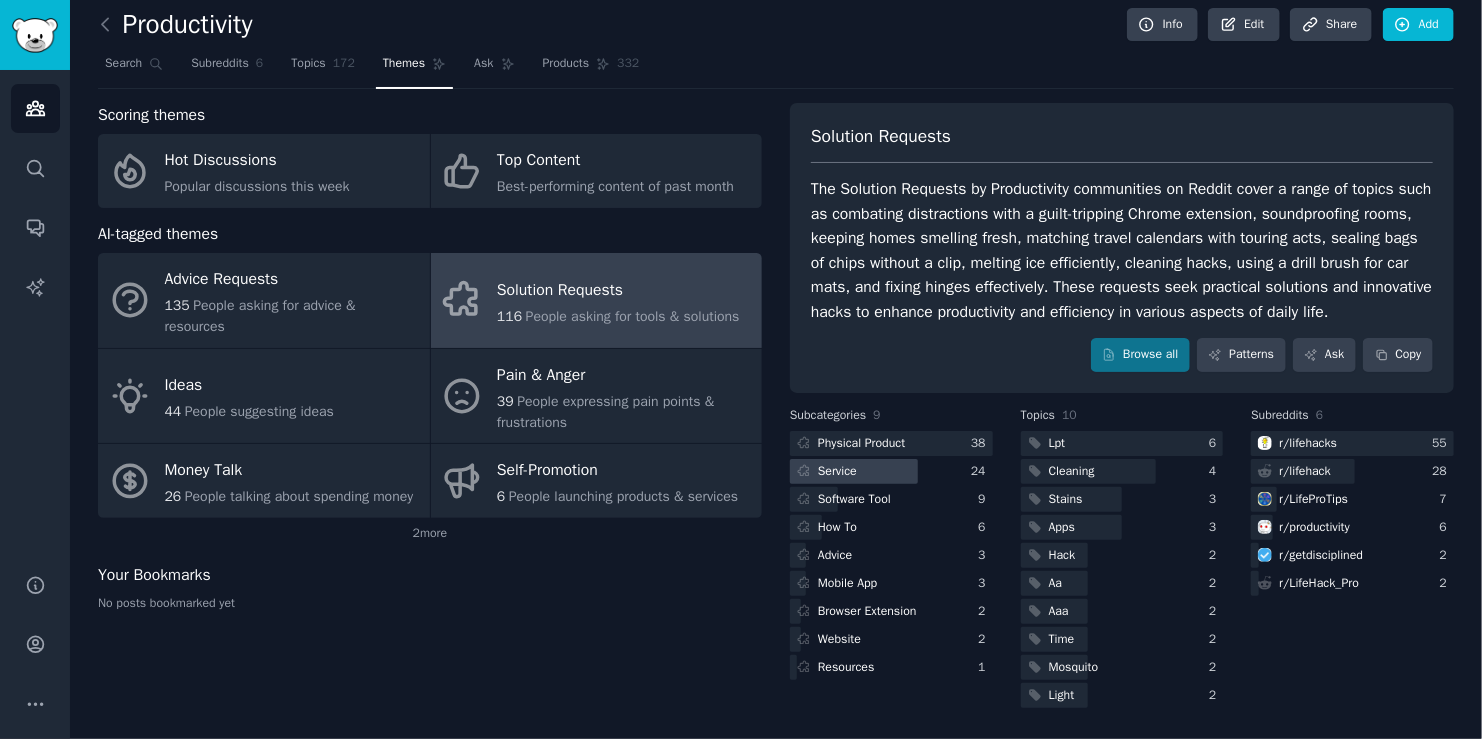 click on "Service" at bounding box center [891, 471] 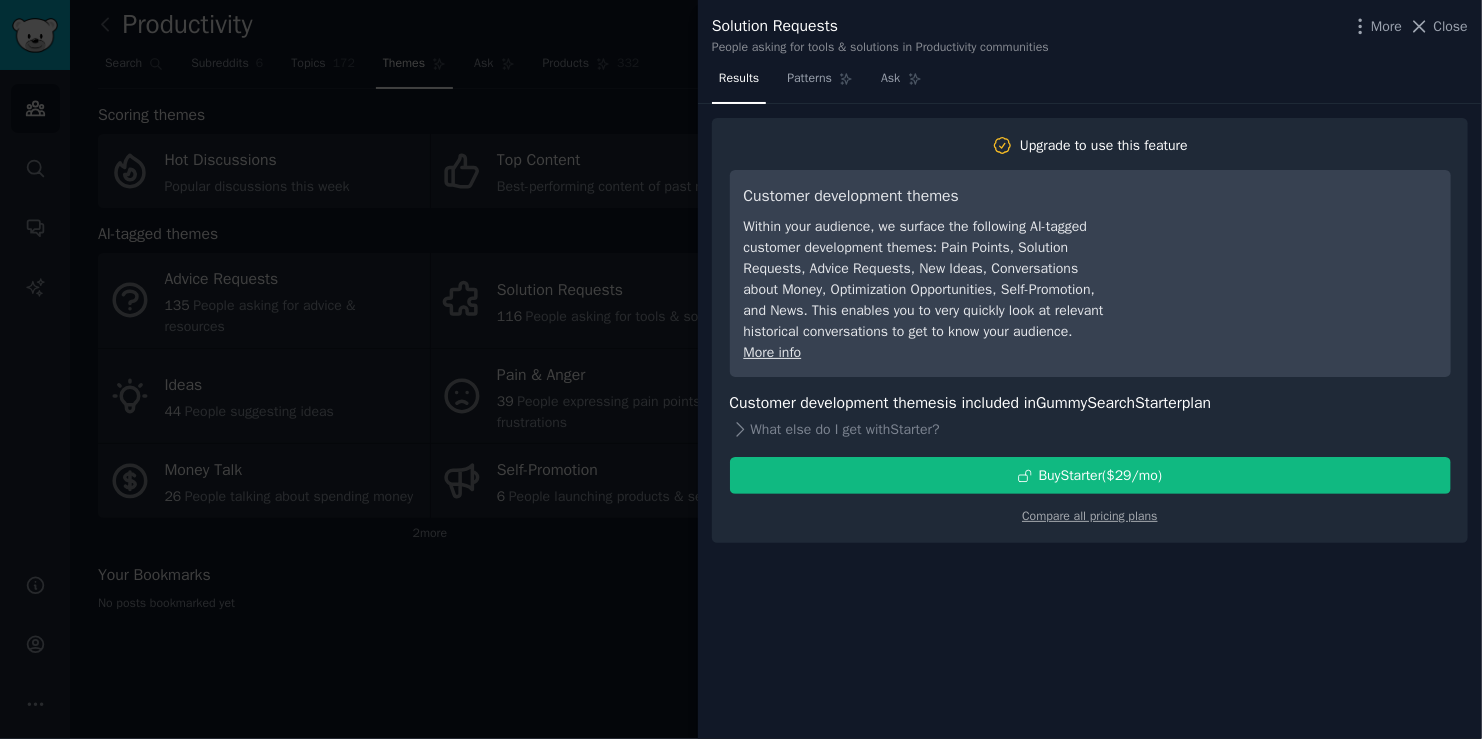 click at bounding box center (741, 369) 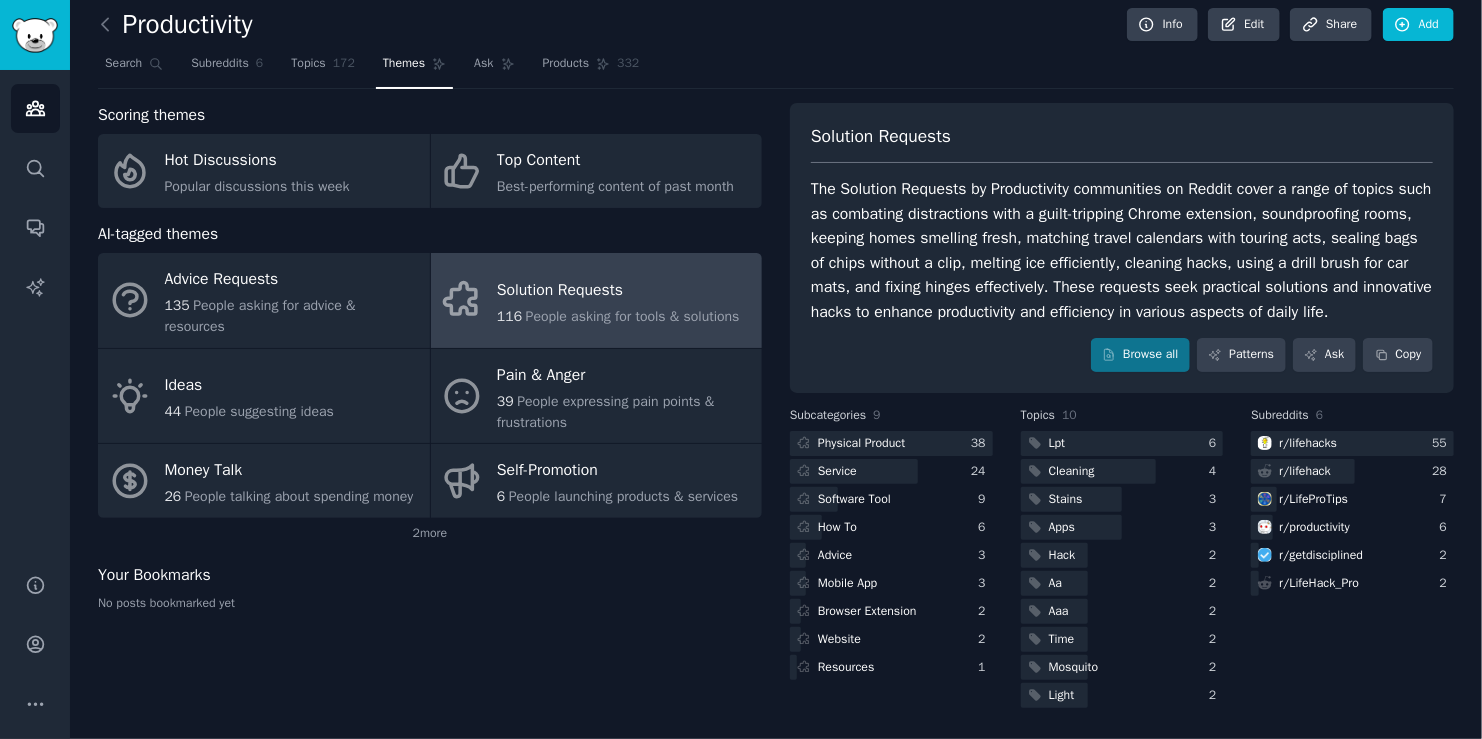 click on "Subreddits" at bounding box center (220, 64) 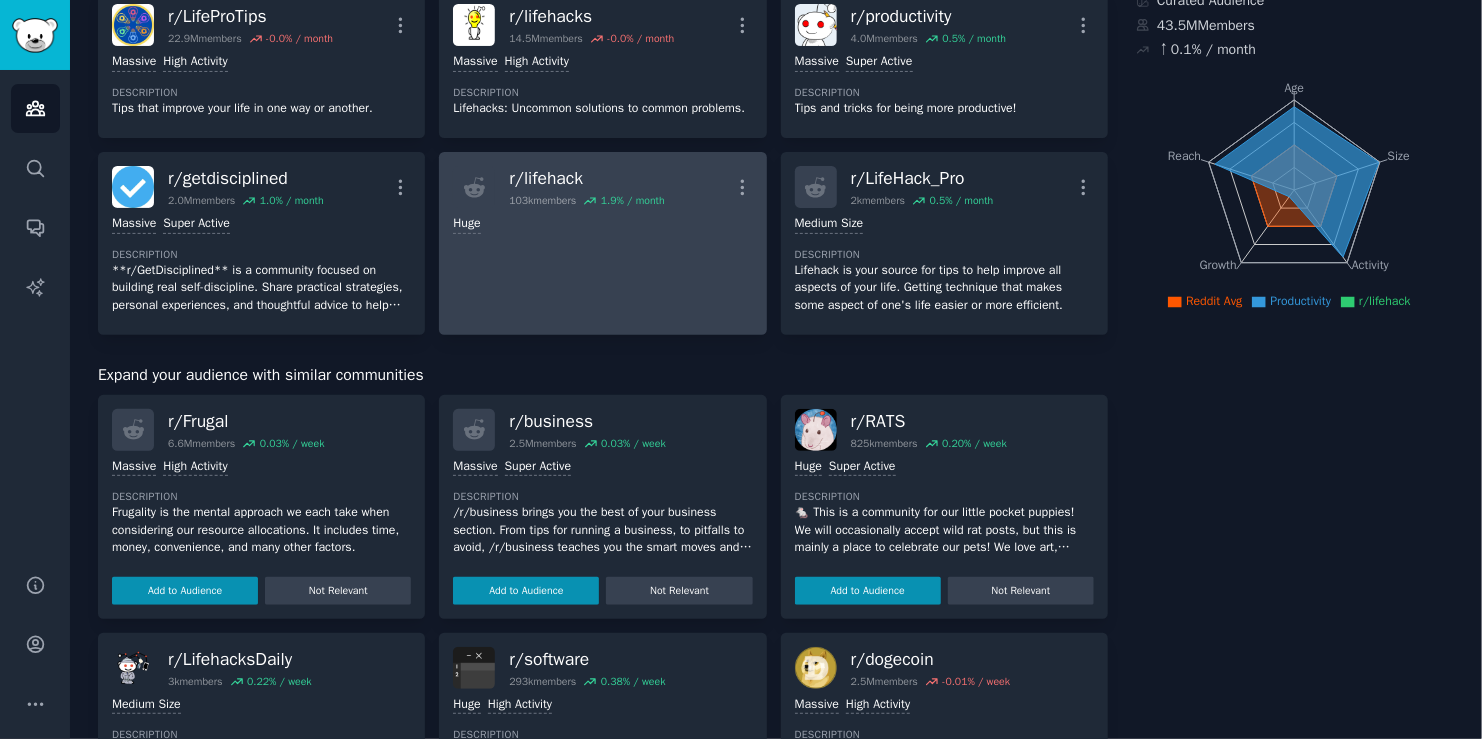 scroll, scrollTop: 0, scrollLeft: 0, axis: both 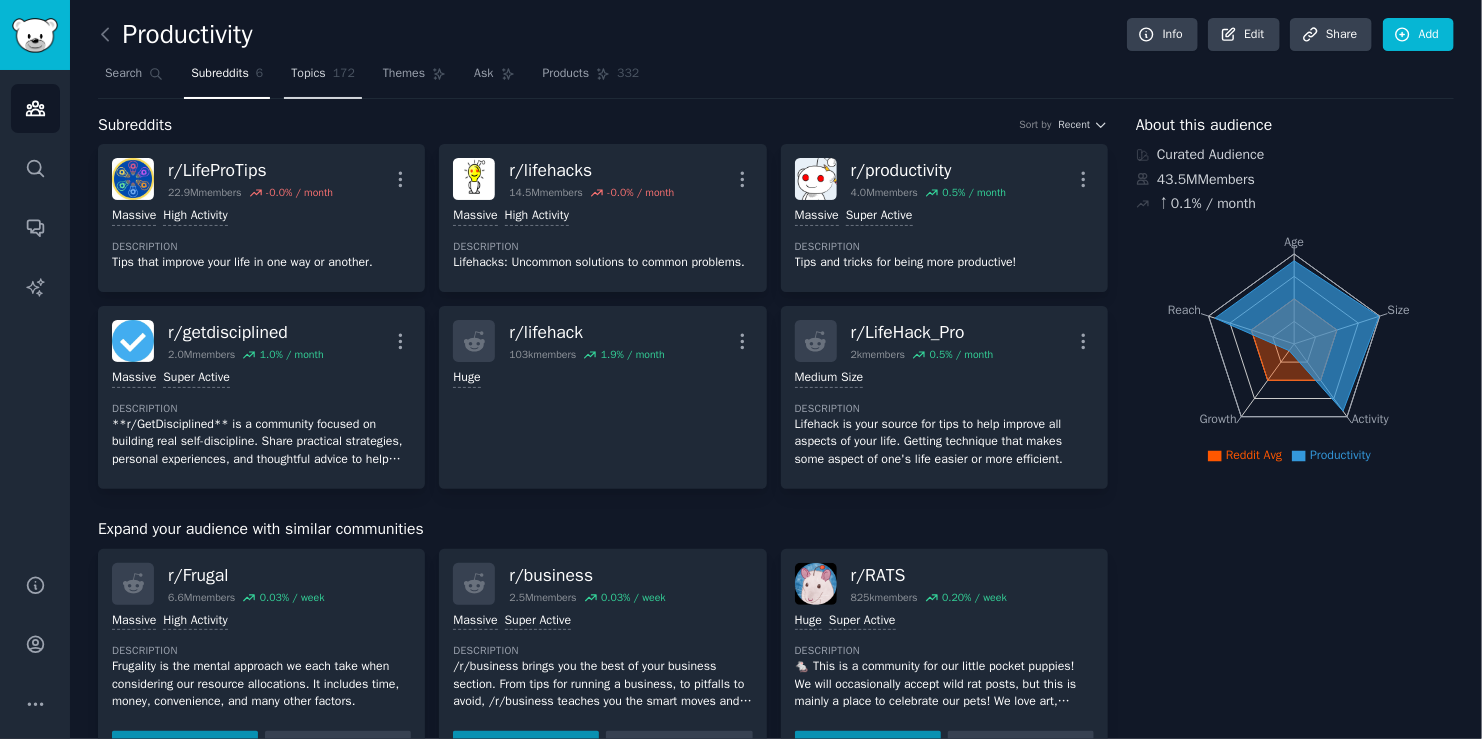 click on "172" 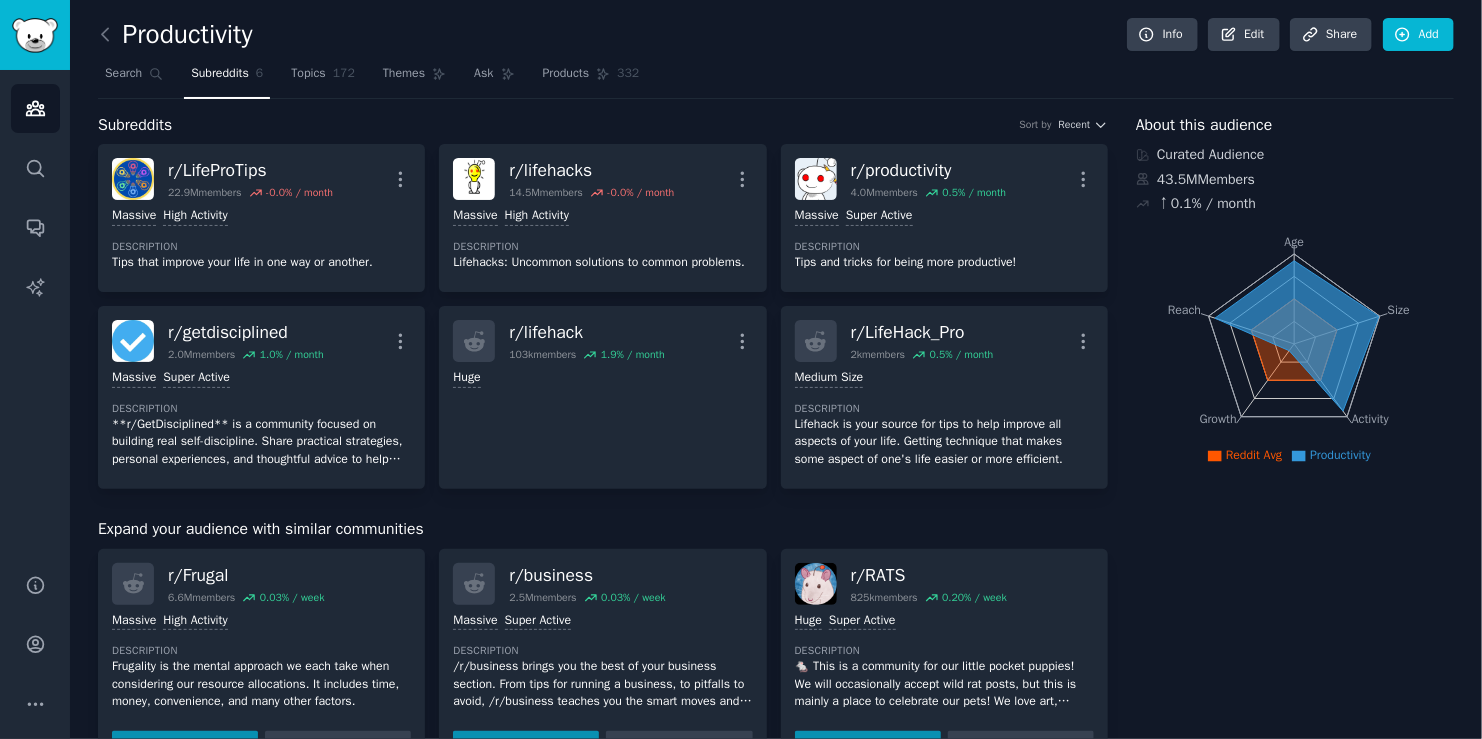 click at bounding box center [110, 35] 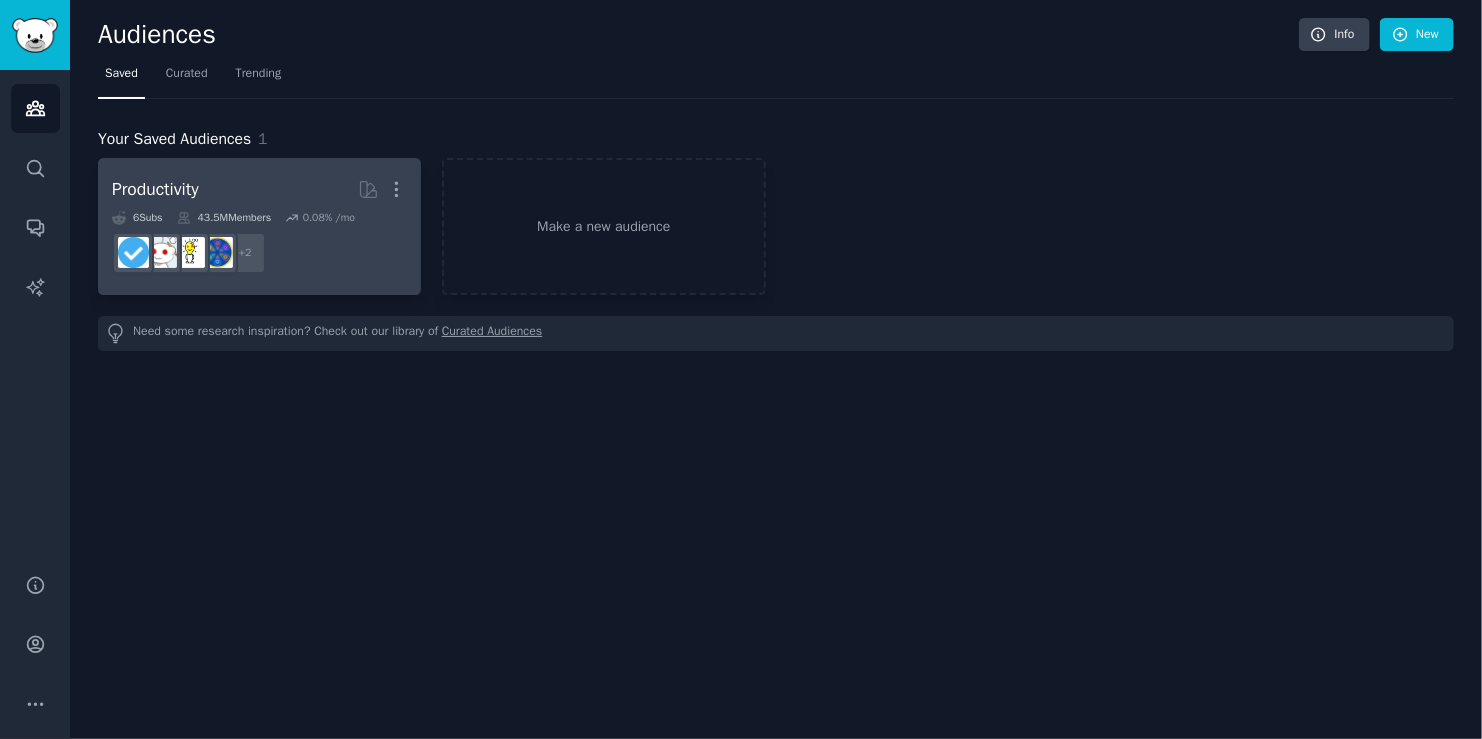 click on "Productivity More" at bounding box center (259, 189) 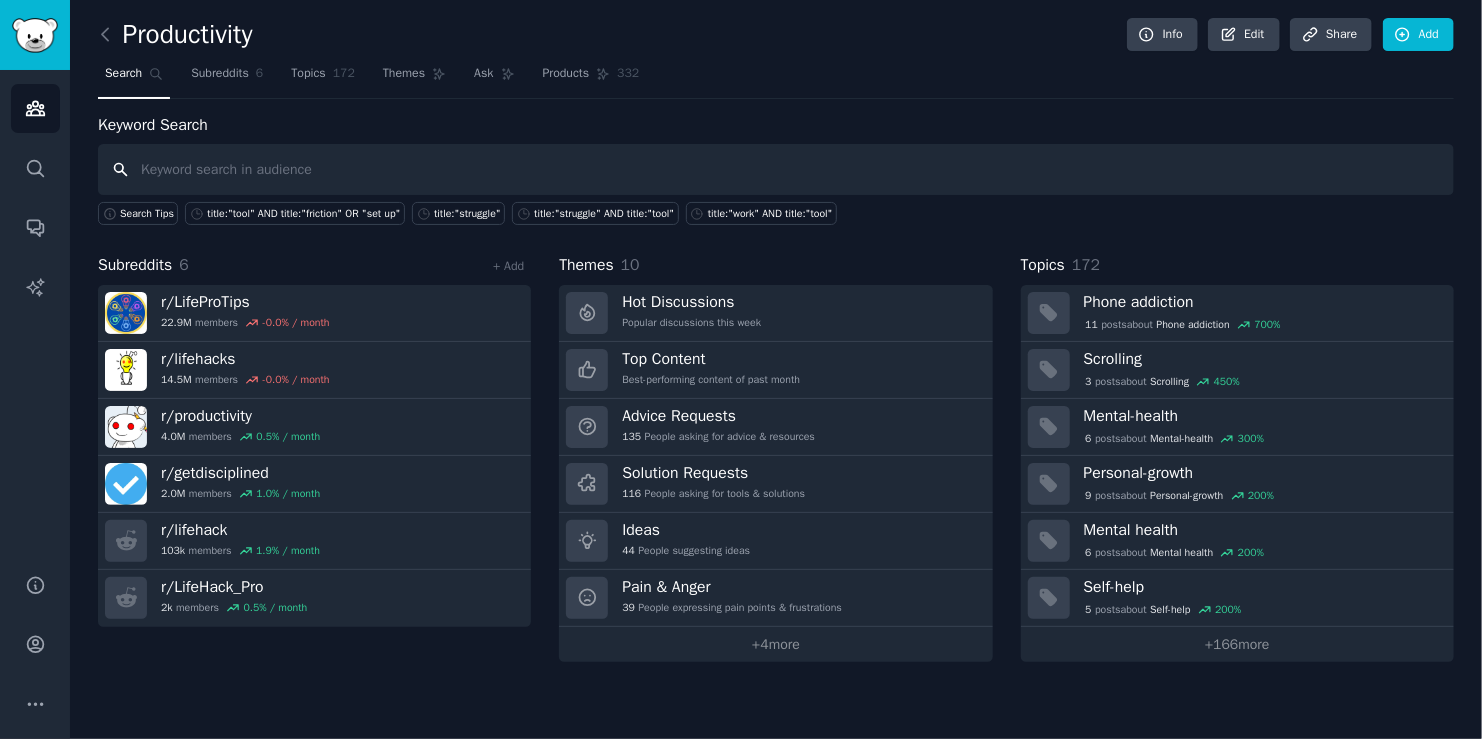 click at bounding box center (776, 169) 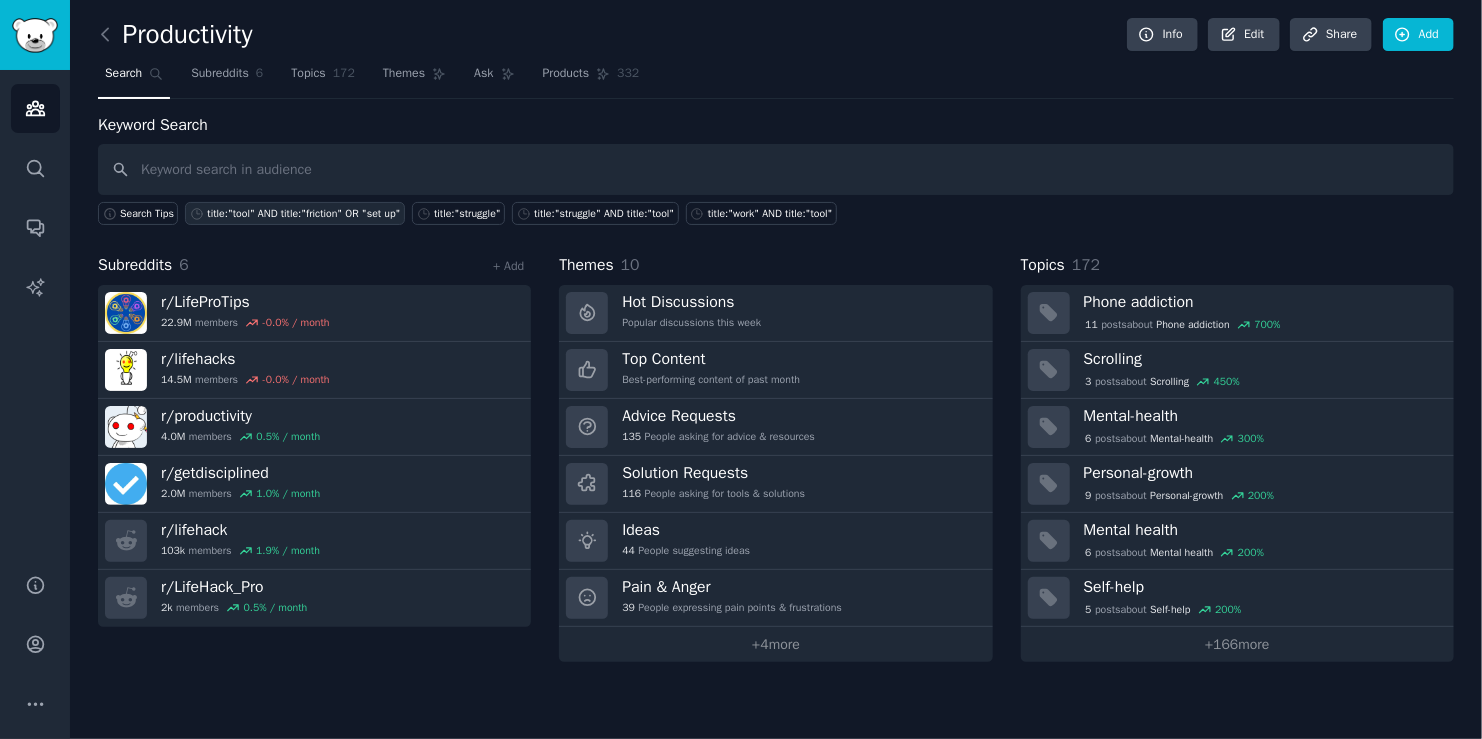 click on "title:"tool" AND title:"friction" OR "set up"" at bounding box center [303, 214] 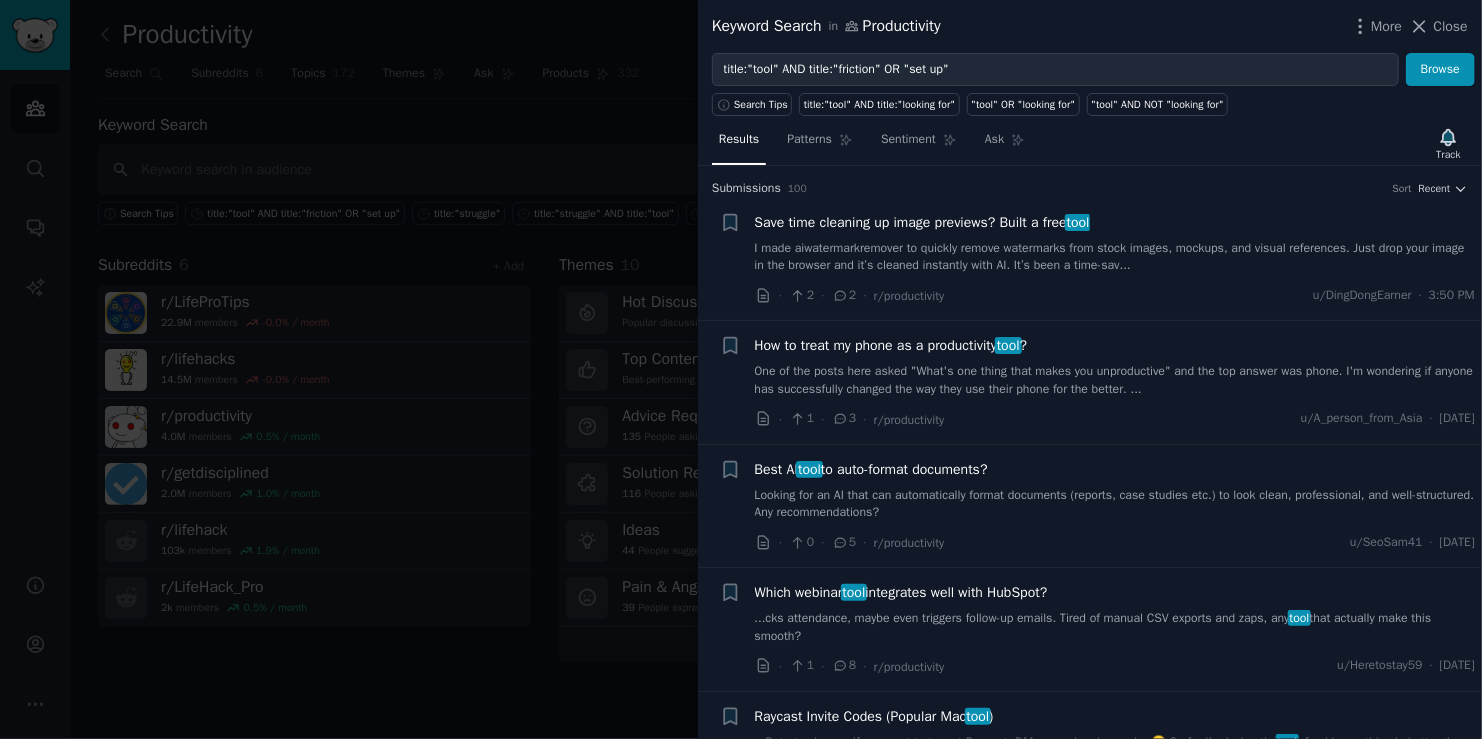 click on "One of the posts here asked "What's one thing that makes you unproductive" and the top answer was phone. I'm wondering if anyone has successfully changed the way they use their phone for the better.
..." at bounding box center [1115, 380] 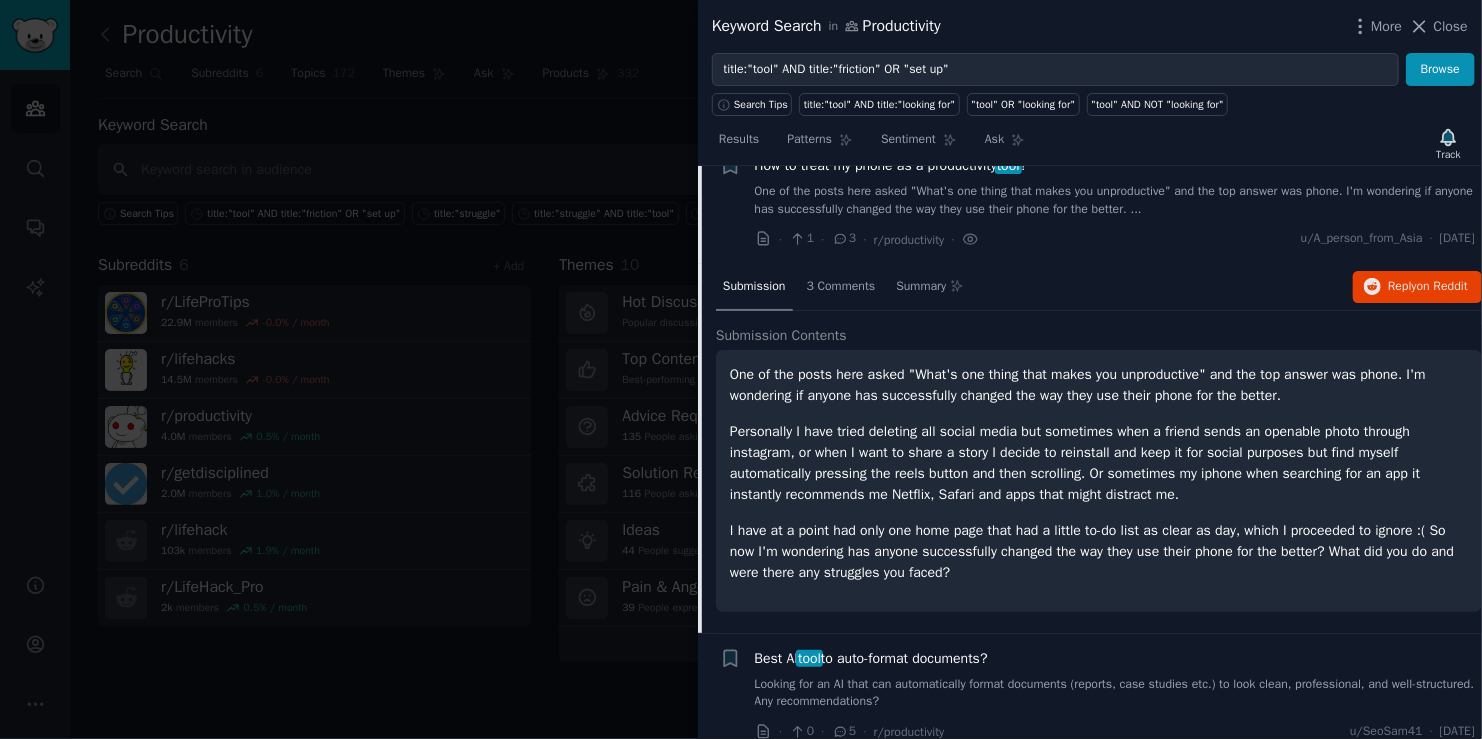 scroll, scrollTop: 155, scrollLeft: 0, axis: vertical 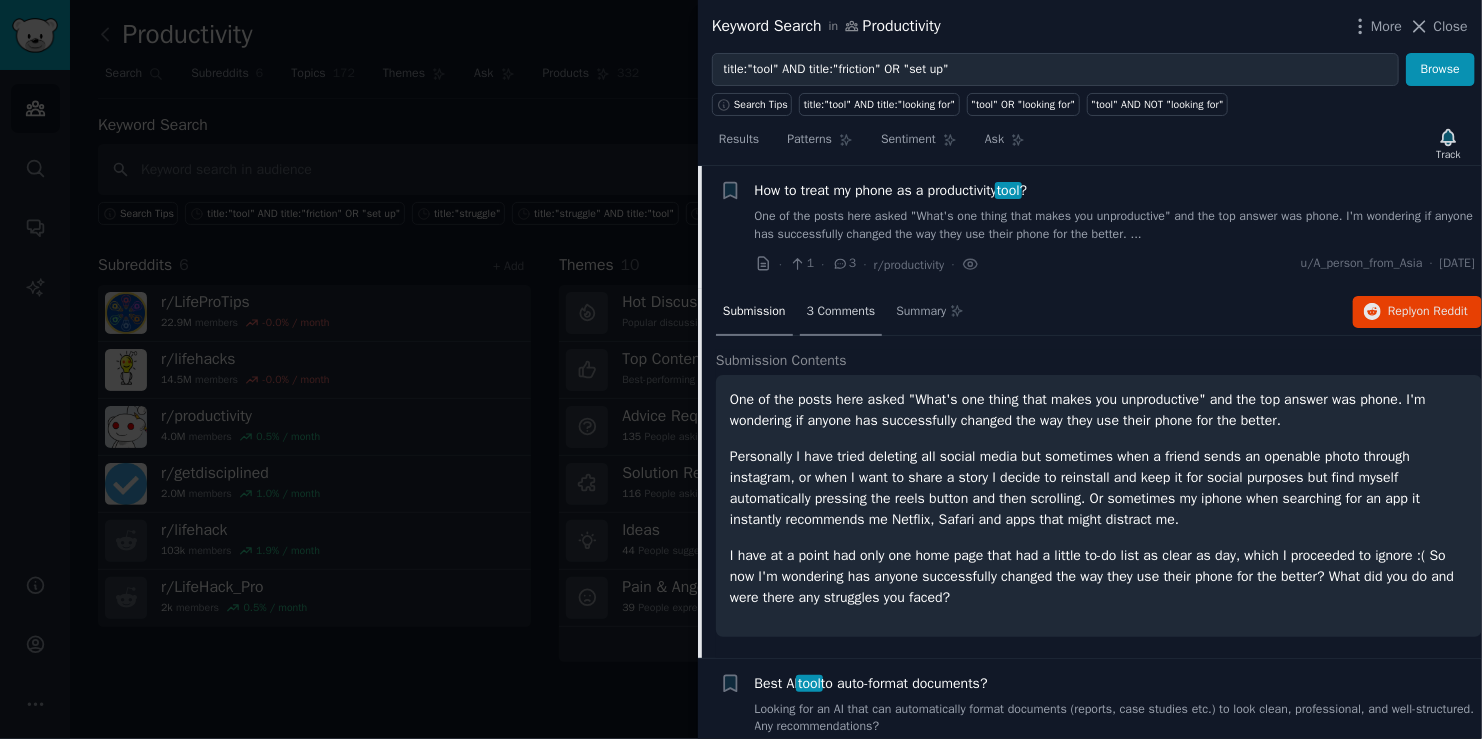 click on "3 Comments" at bounding box center (841, 312) 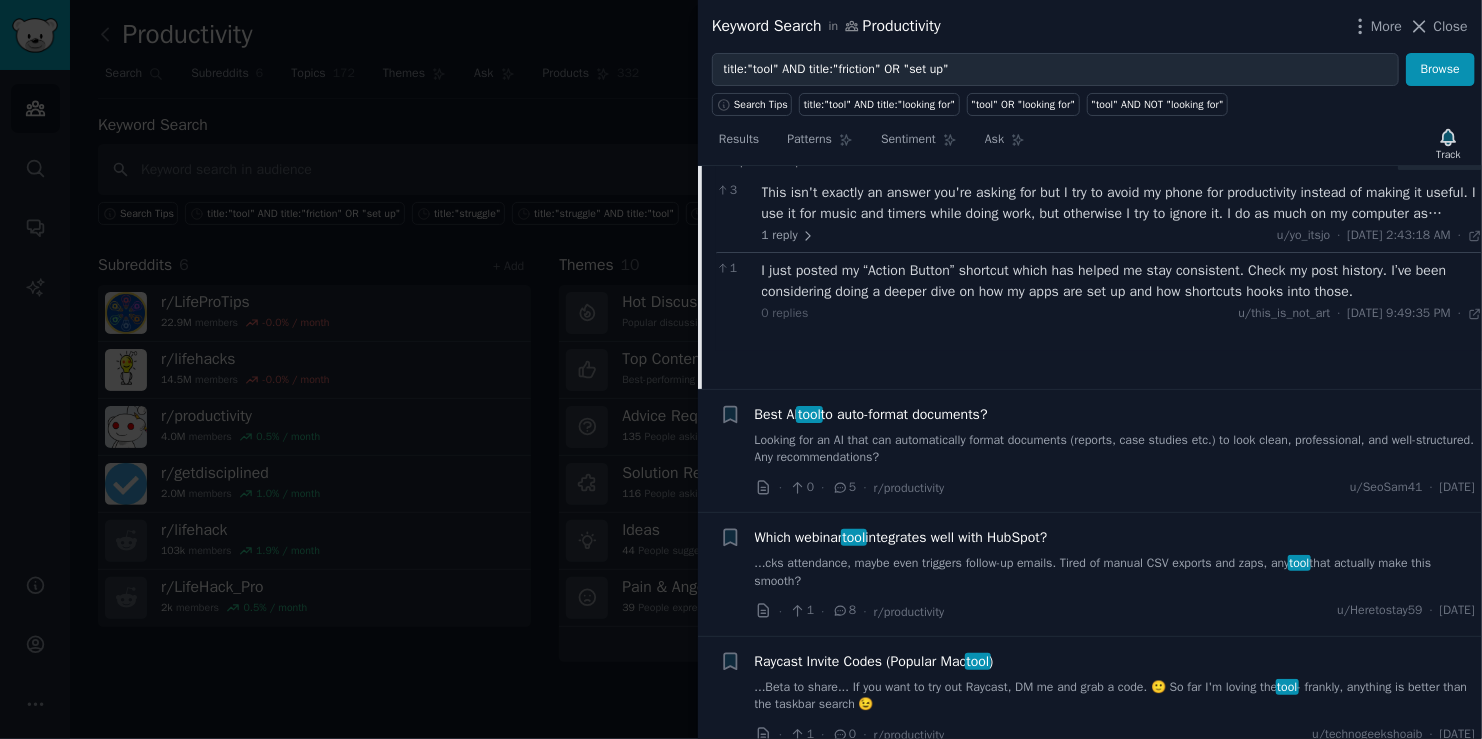 scroll, scrollTop: 255, scrollLeft: 0, axis: vertical 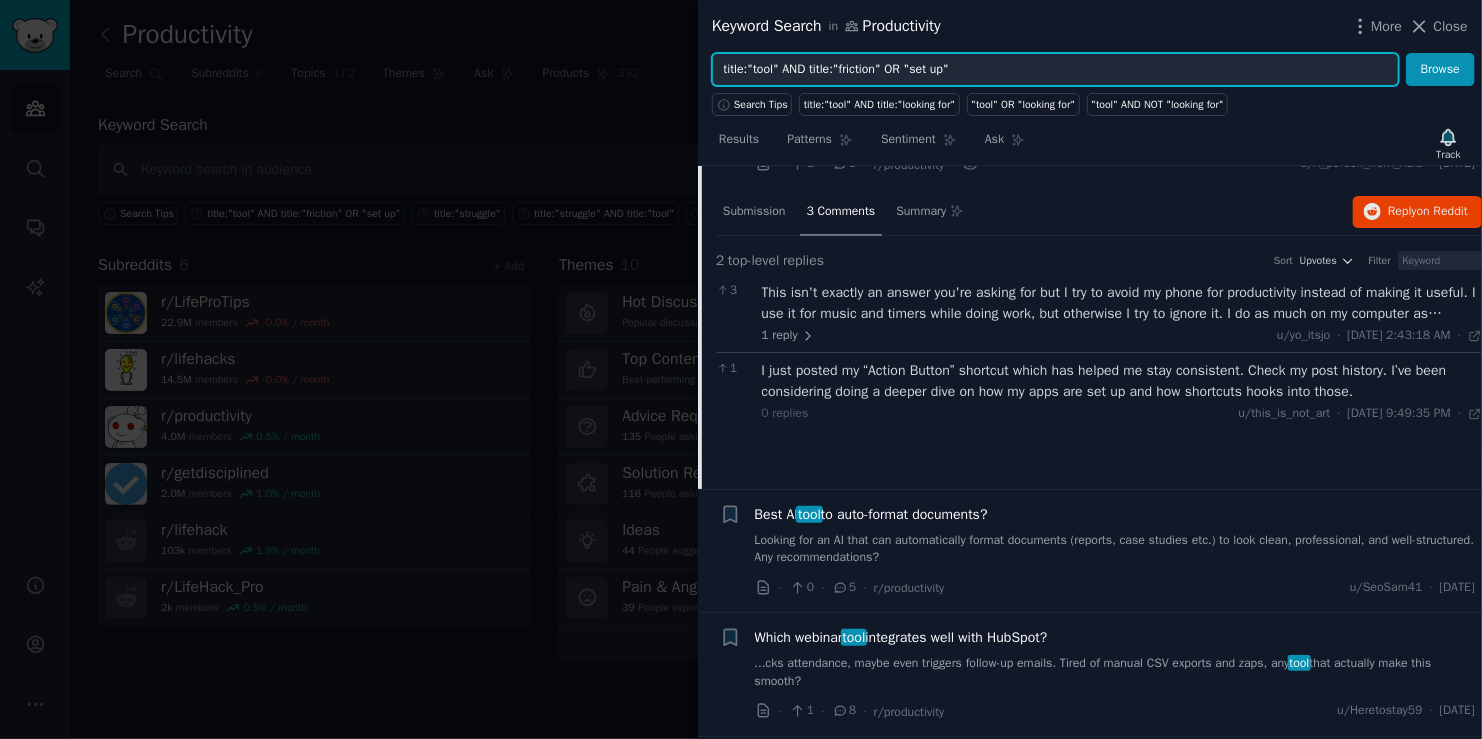 drag, startPoint x: 937, startPoint y: 65, endPoint x: 837, endPoint y: 68, distance: 100.04499 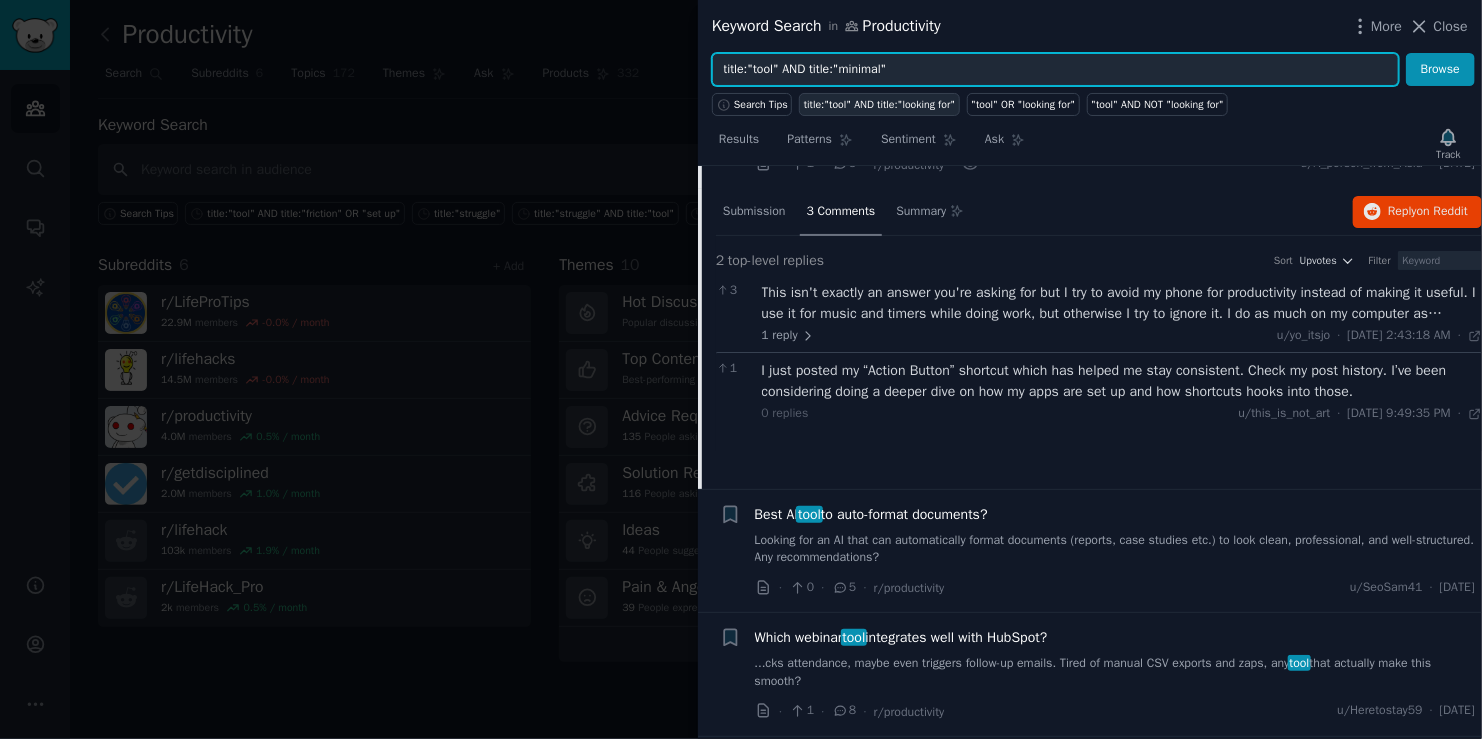 type on "title:"tool" AND title:"minimal"" 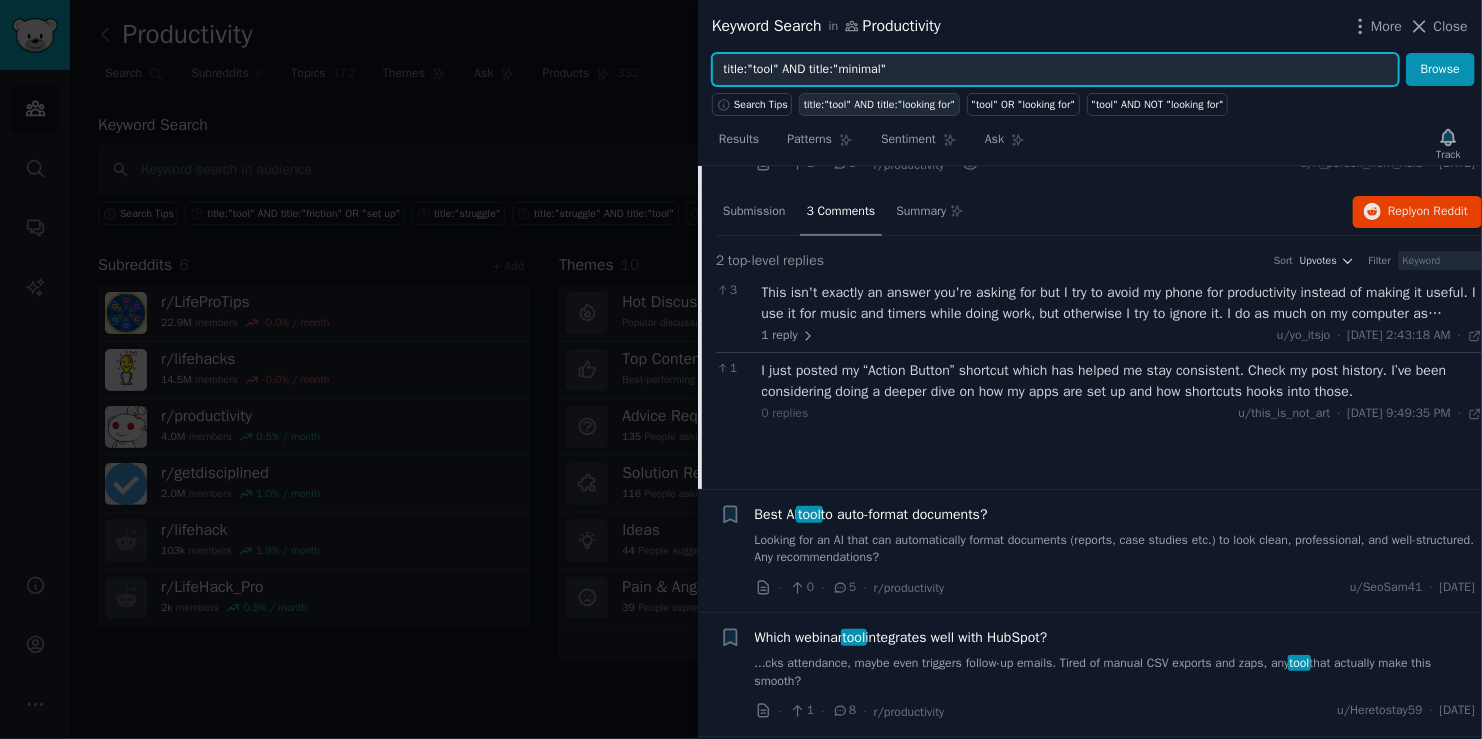 click on "Browse" at bounding box center (1440, 70) 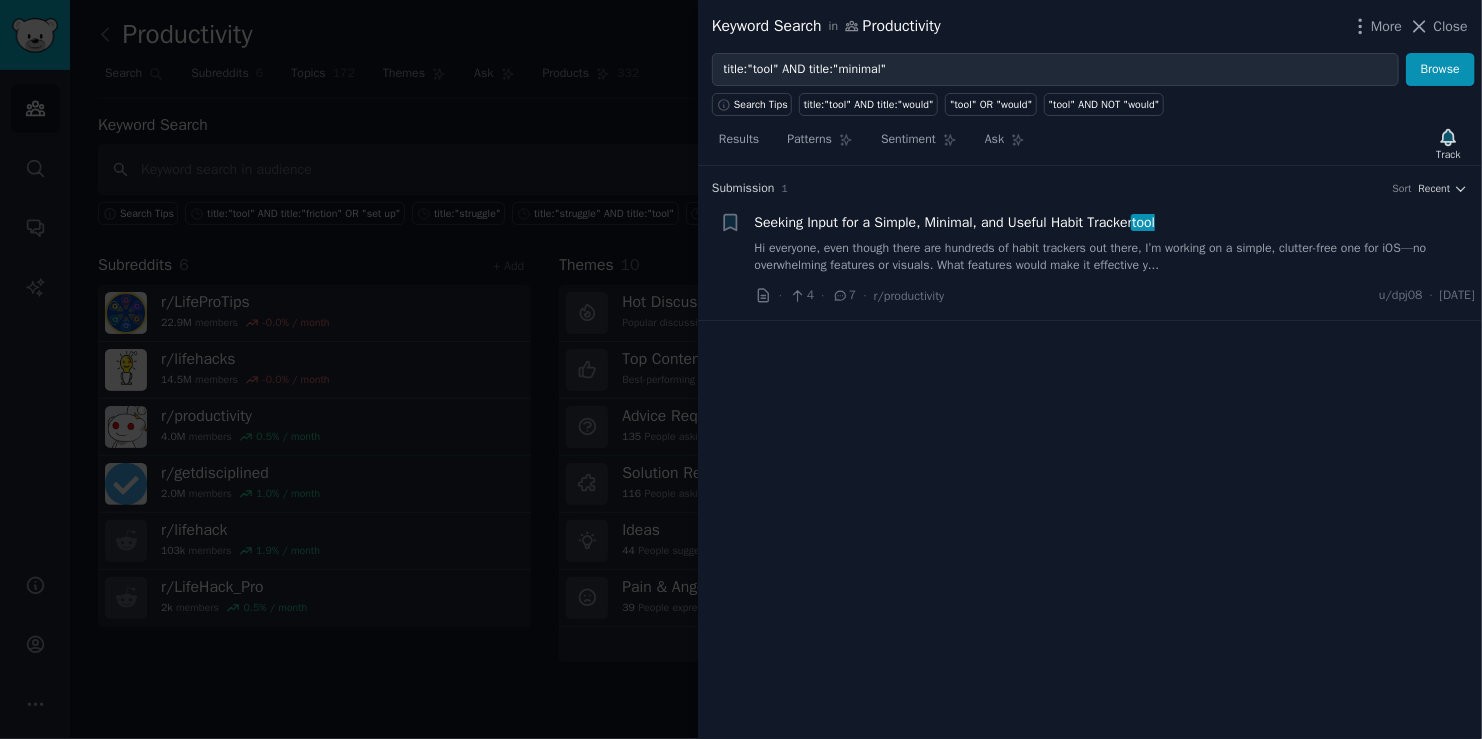 click on "Seeking Input for a Simple, Minimal, and Useful Habit Tracker  tool   Hi everyone, even though there are hundreds of habit trackers out there, I’m working on a simple, clutter-free one for iOS—no overwhelming features or visuals.
What features would make it effective y... · 4 · 7 · r/productivity u/dpj08 · [DATE]" at bounding box center (1115, 259) 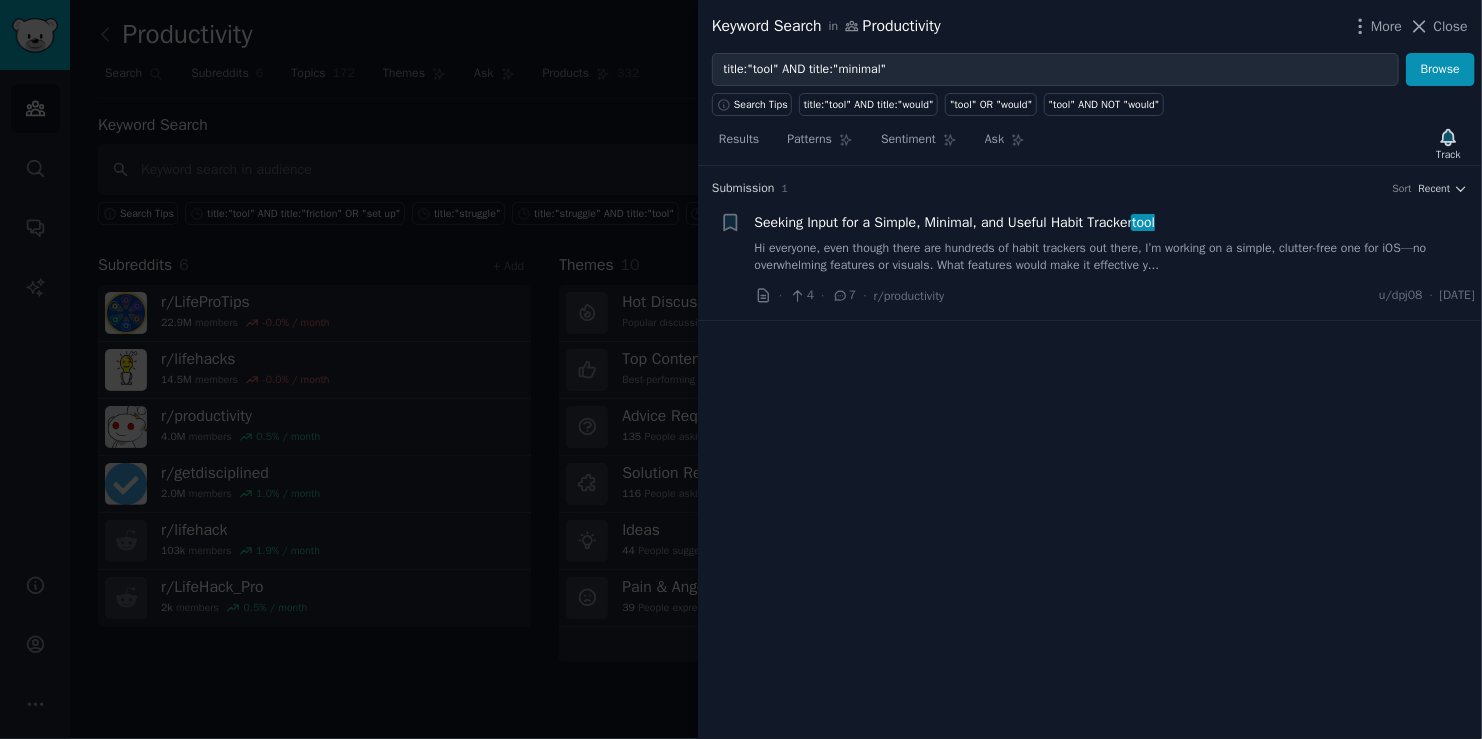 click on "Hi everyone, even though there are hundreds of habit trackers out there, I’m working on a simple, clutter-free one for iOS—no overwhelming features or visuals.
What features would make it effective y..." at bounding box center [1115, 257] 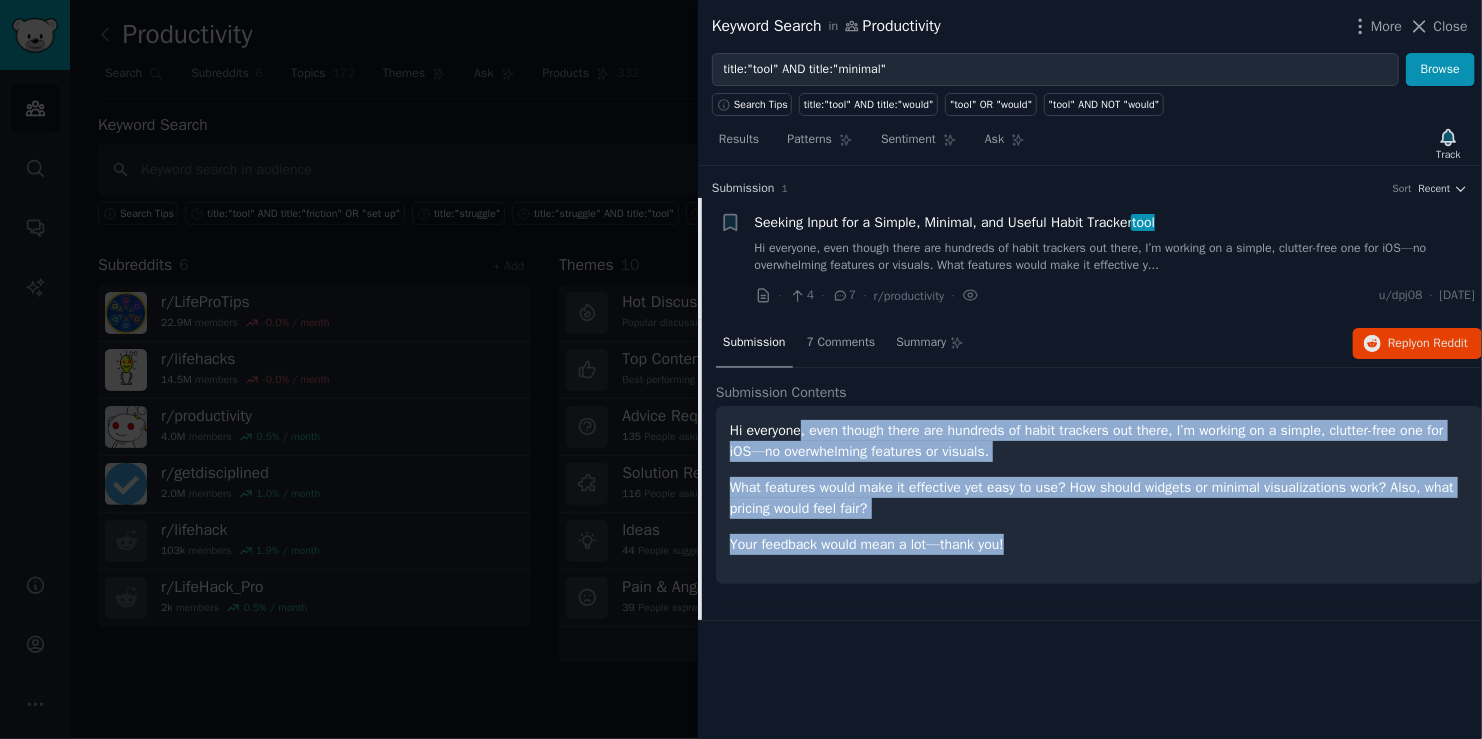 drag, startPoint x: 803, startPoint y: 424, endPoint x: 1021, endPoint y: 526, distance: 240.68236 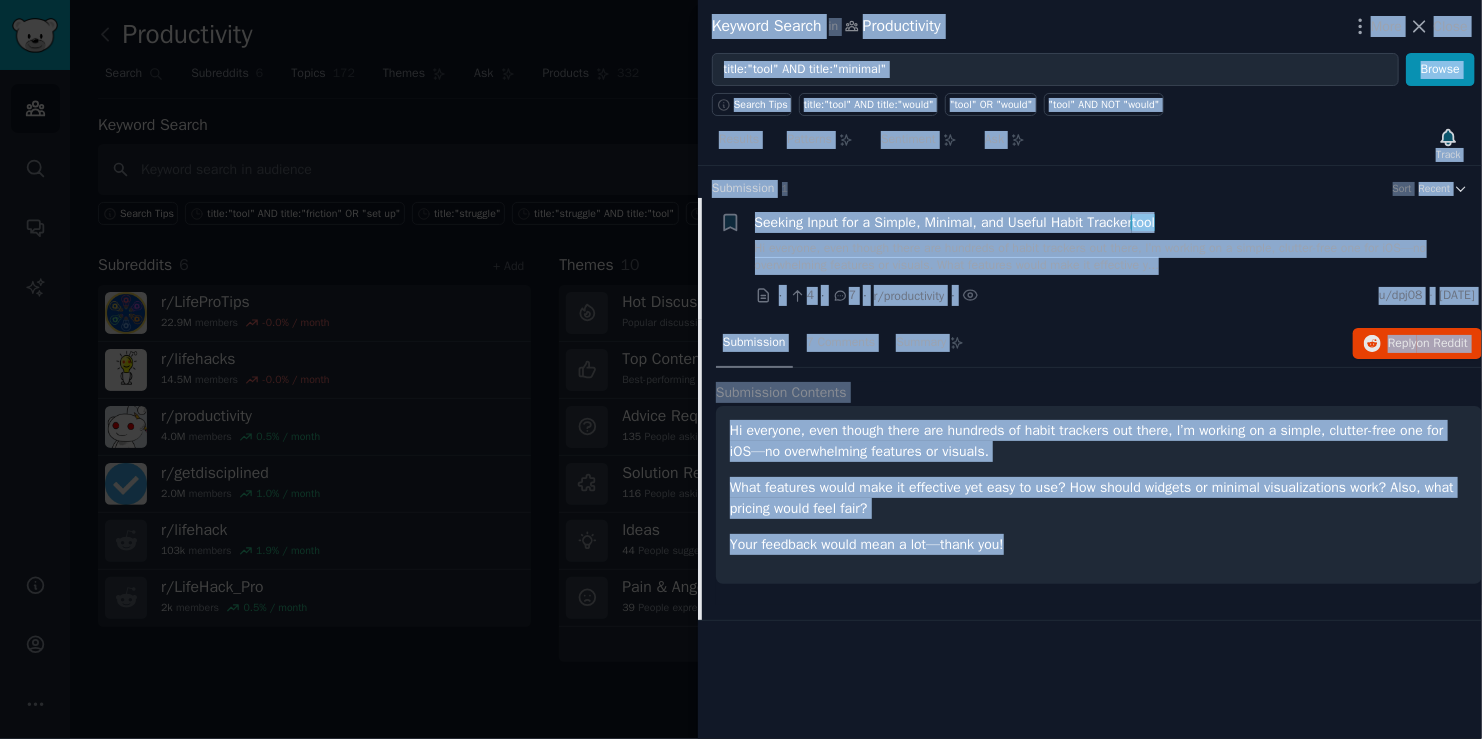 drag, startPoint x: 1037, startPoint y: 532, endPoint x: 687, endPoint y: 464, distance: 356.54453 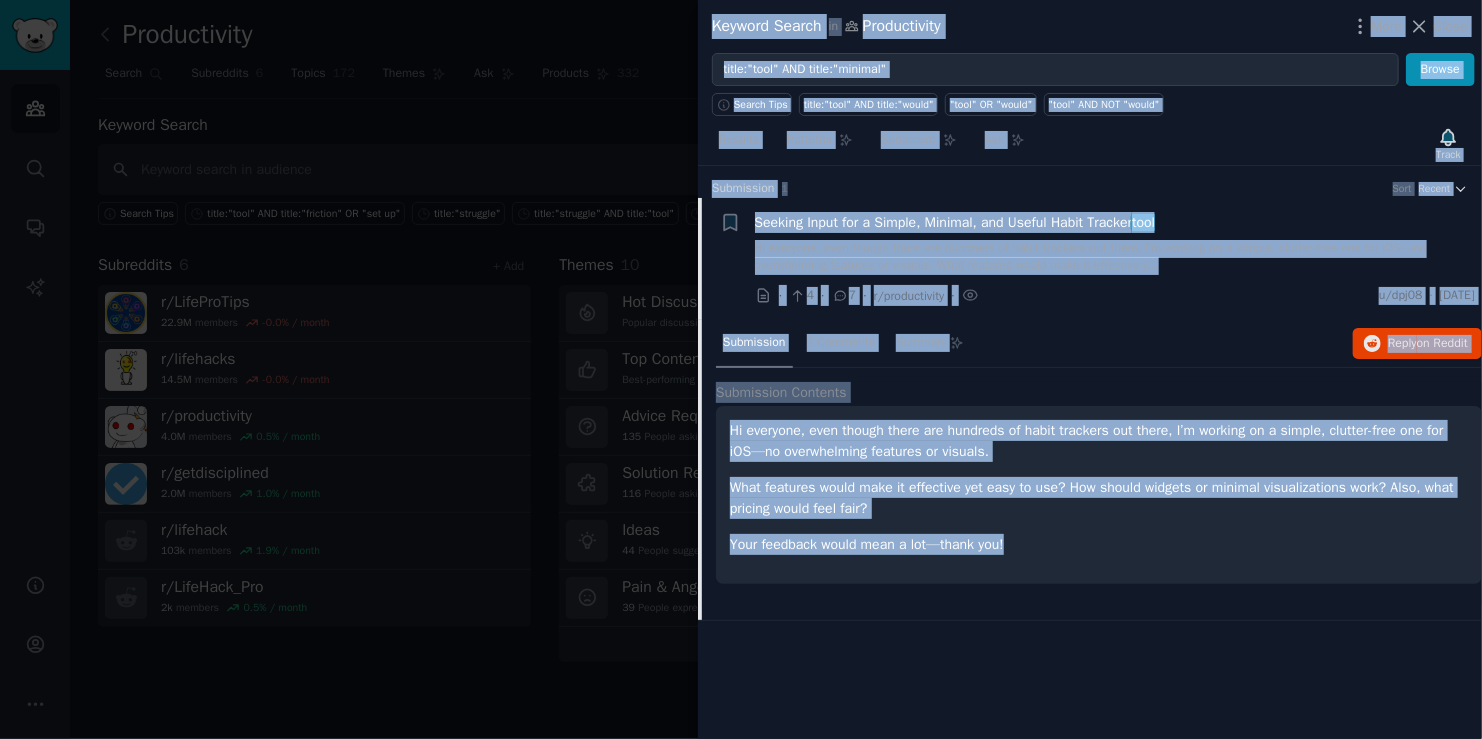 click on "What features would make it effective yet easy to use? How should widgets or minimal visualizations work? Also, what pricing would feel fair?" at bounding box center (1099, 498) 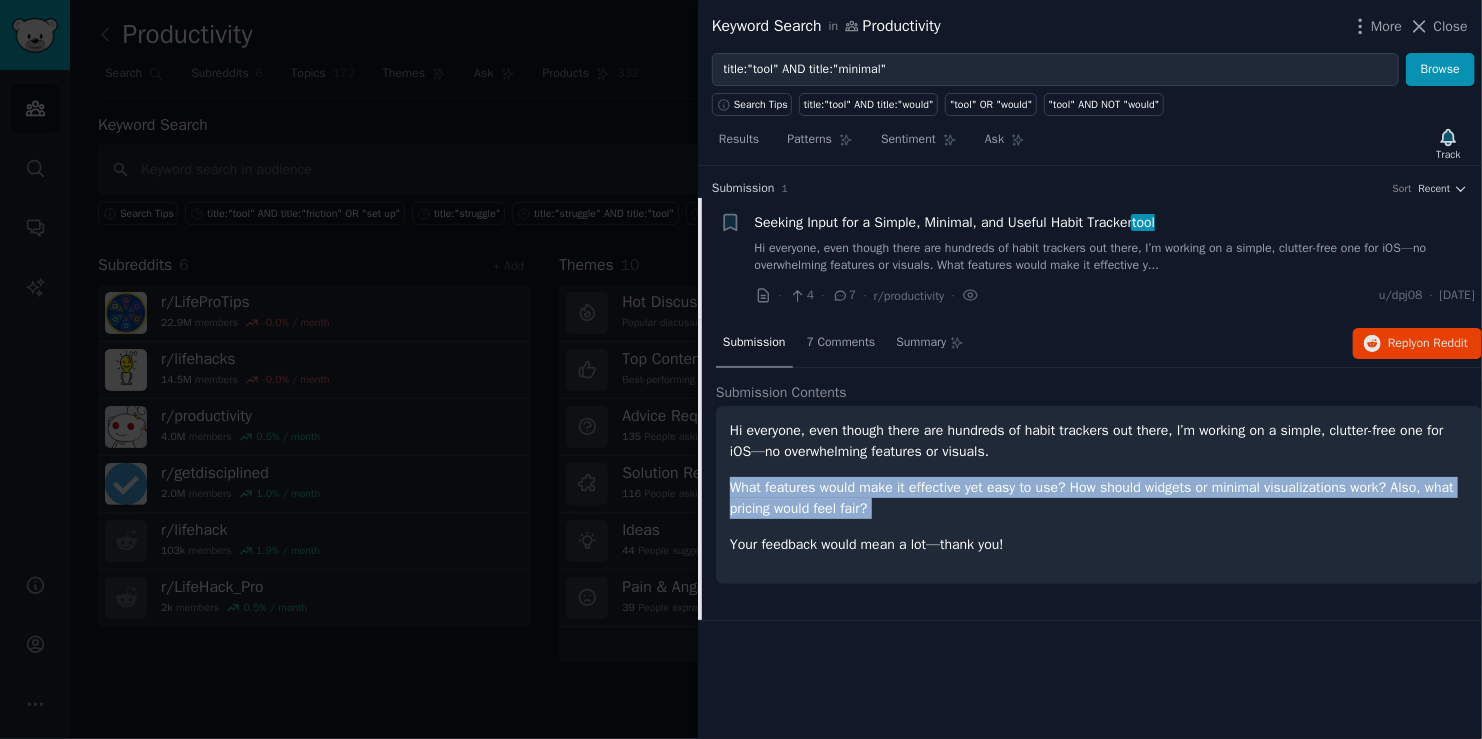 drag, startPoint x: 876, startPoint y: 508, endPoint x: 751, endPoint y: 475, distance: 129.28264 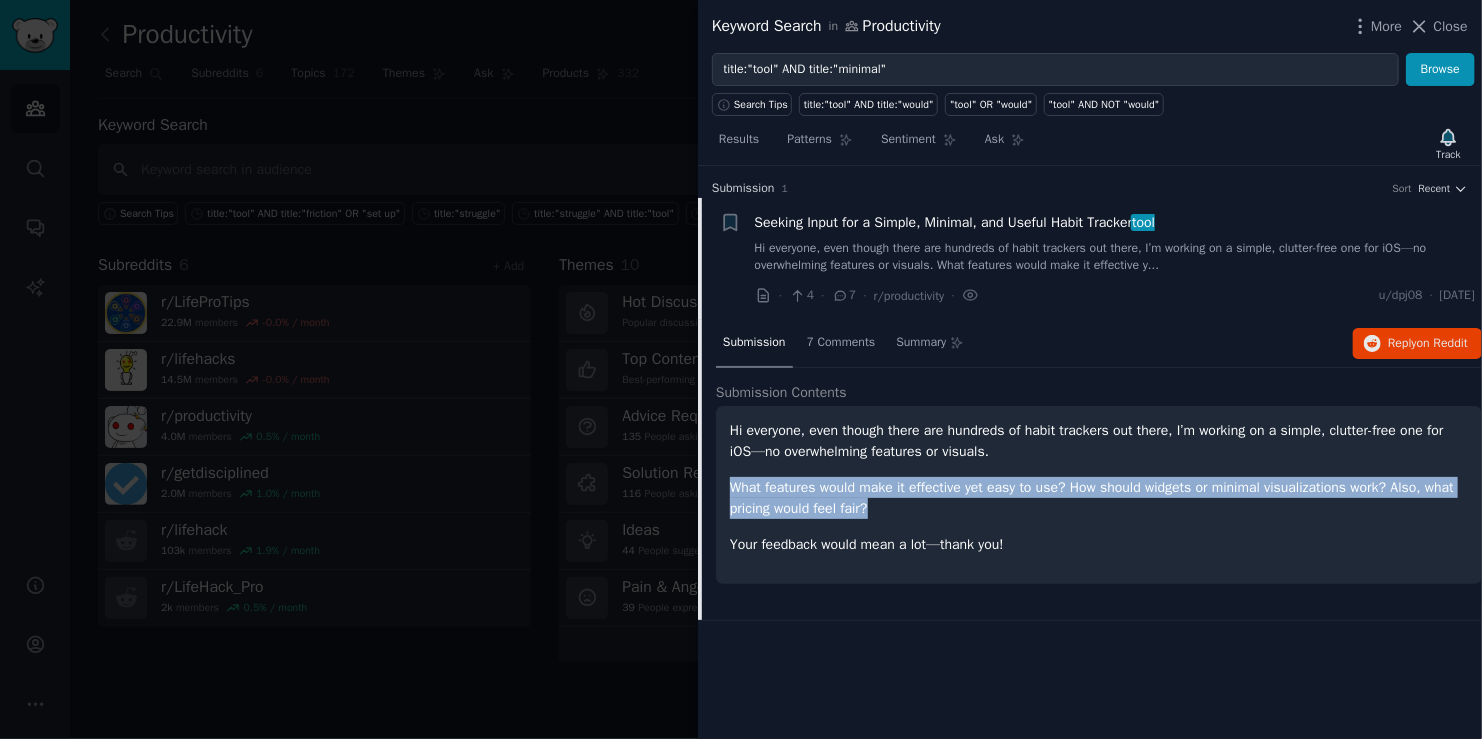 drag, startPoint x: 731, startPoint y: 481, endPoint x: 881, endPoint y: 516, distance: 154.02922 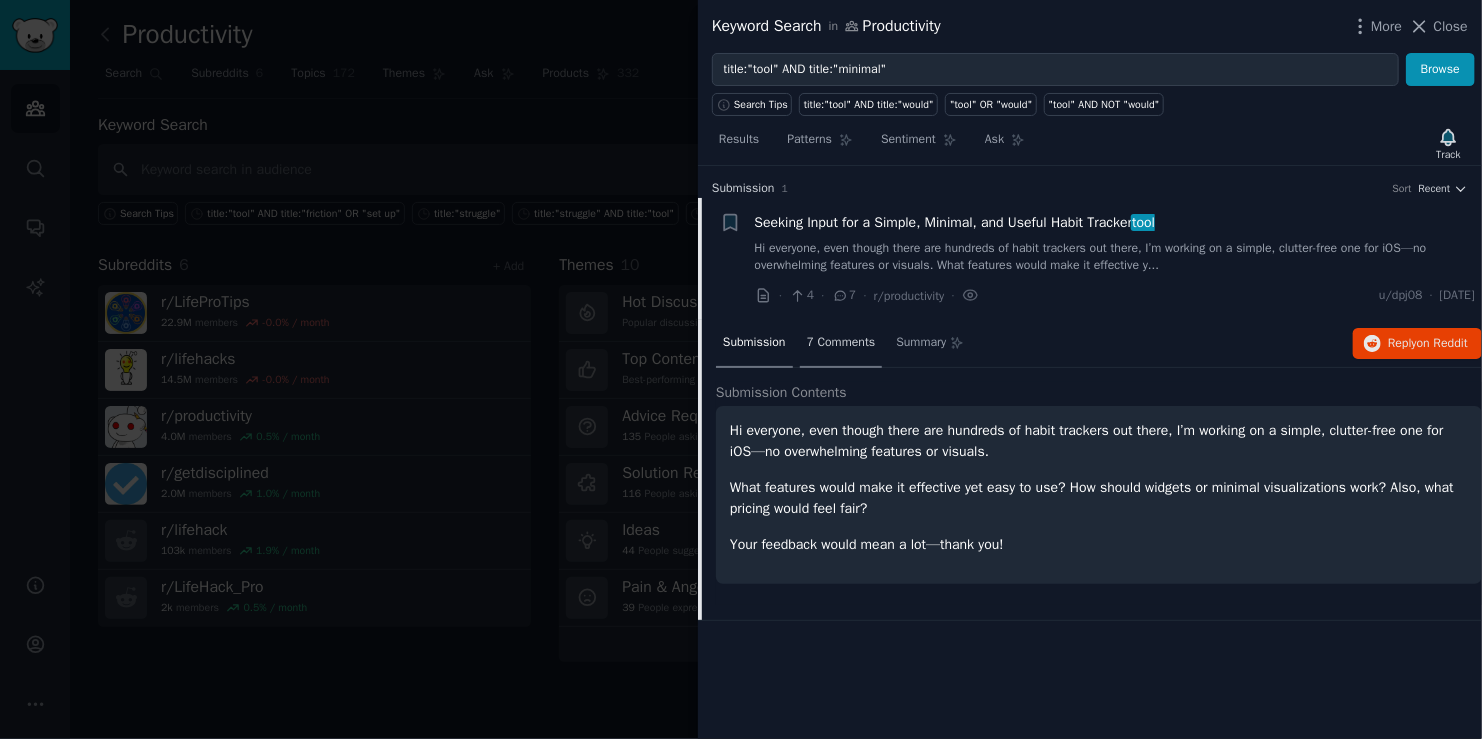 click on "7 Comments" at bounding box center [841, 343] 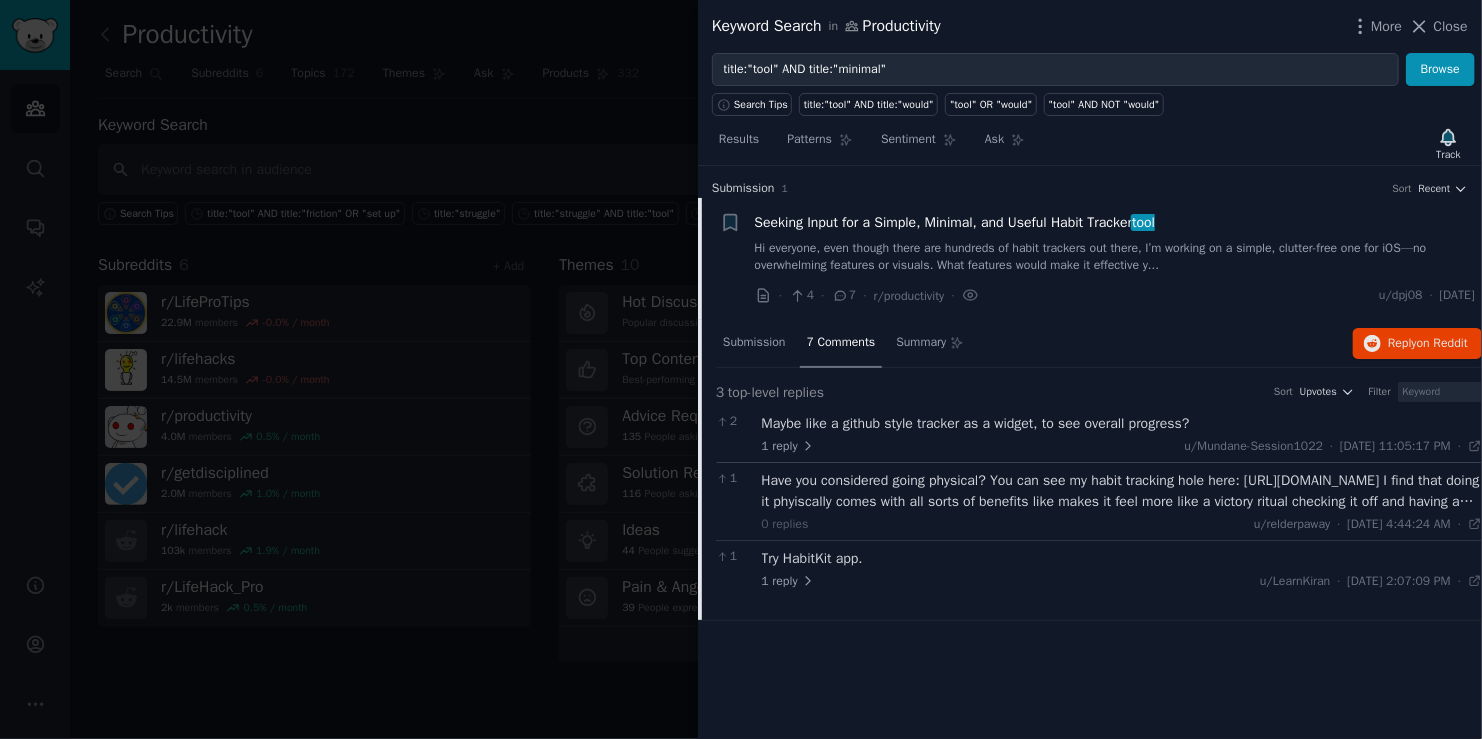 click at bounding box center [741, 369] 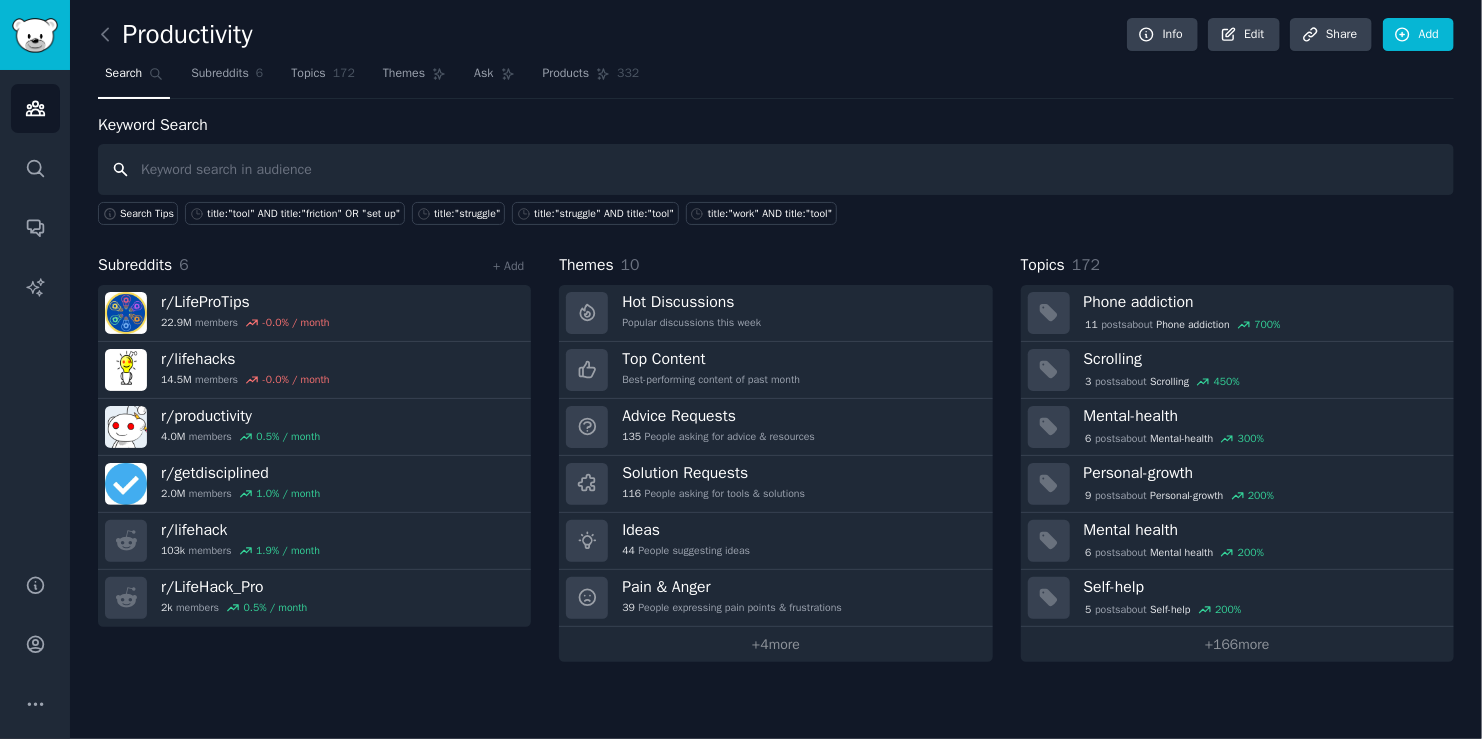 click at bounding box center (776, 169) 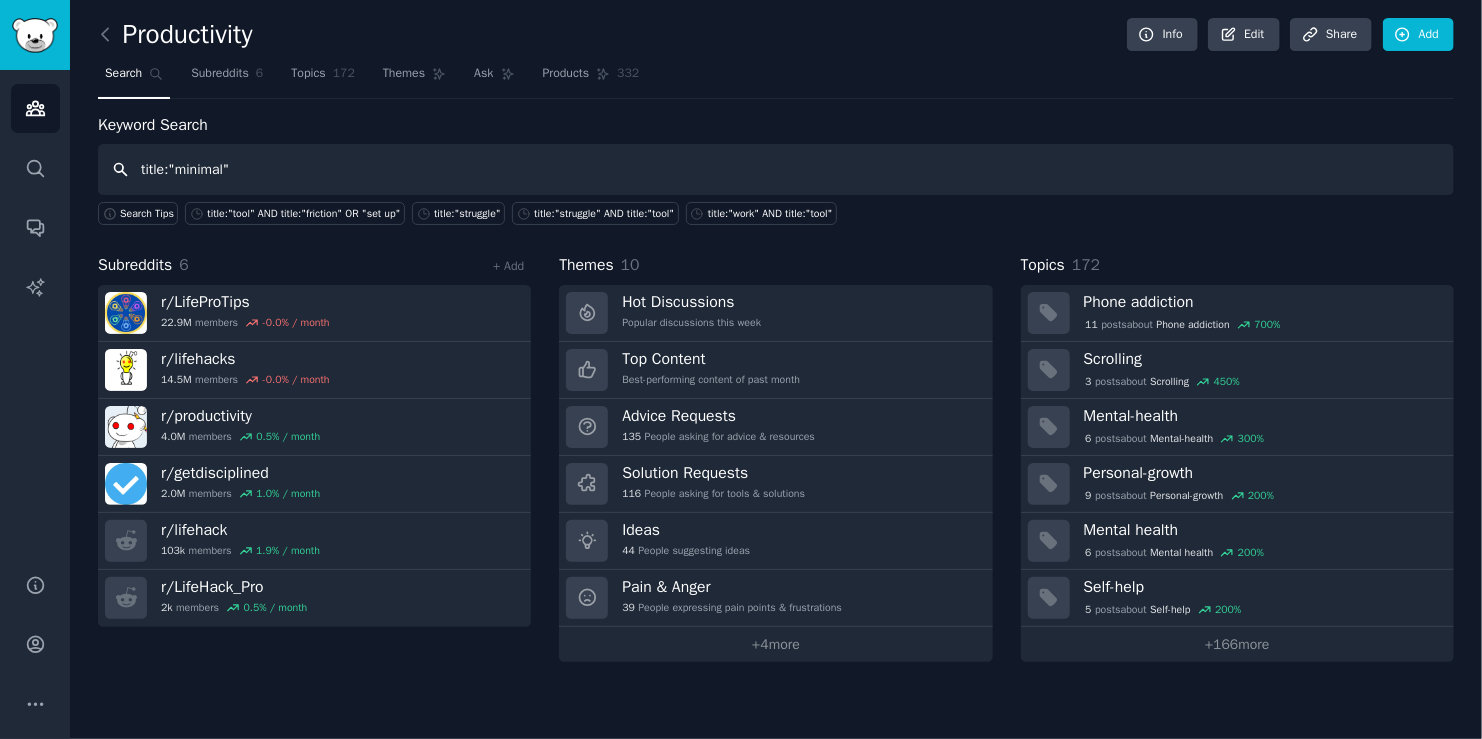 type on "title:"minimal"" 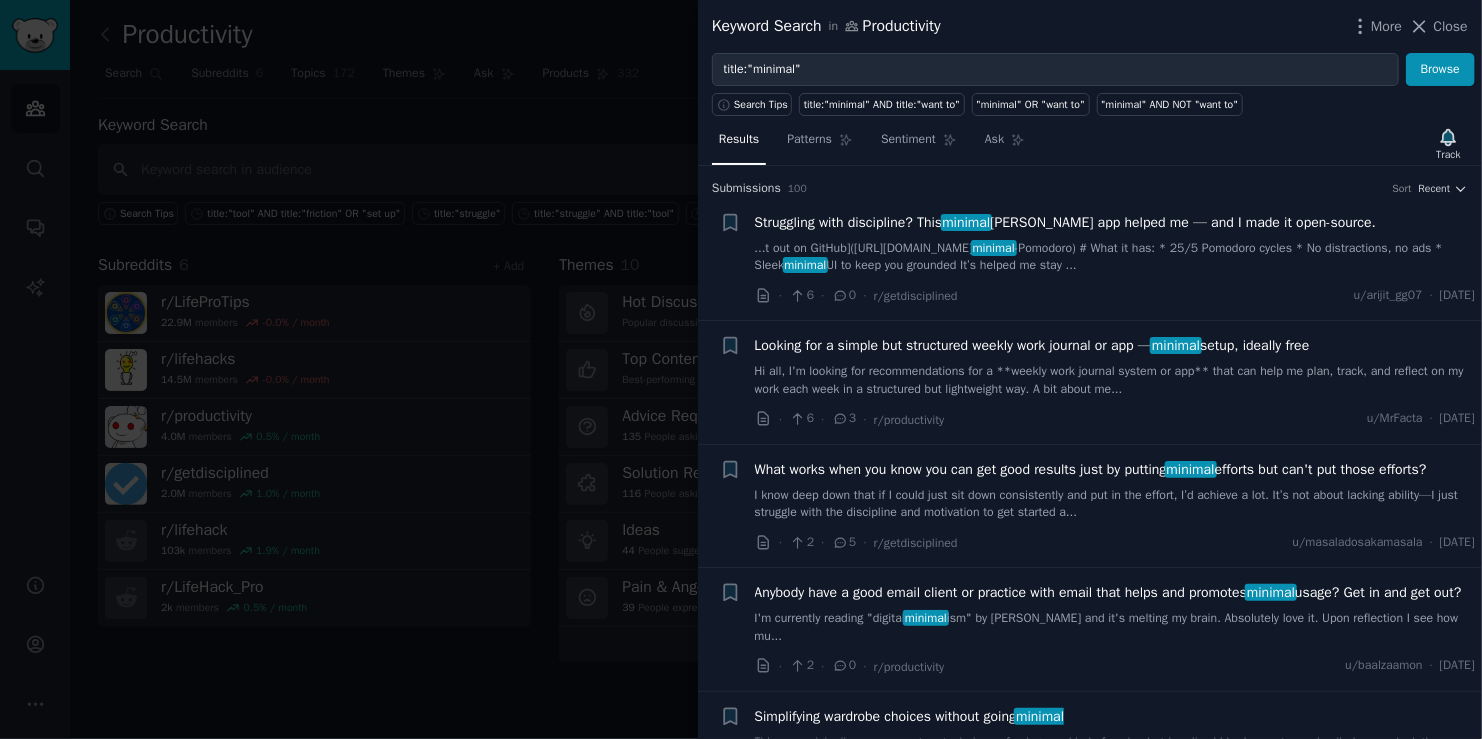 click on "Search Tips title:"minimal" AND title:"want to" "minimal" OR "want to" "minimal" AND NOT "want to"" at bounding box center (1090, 101) 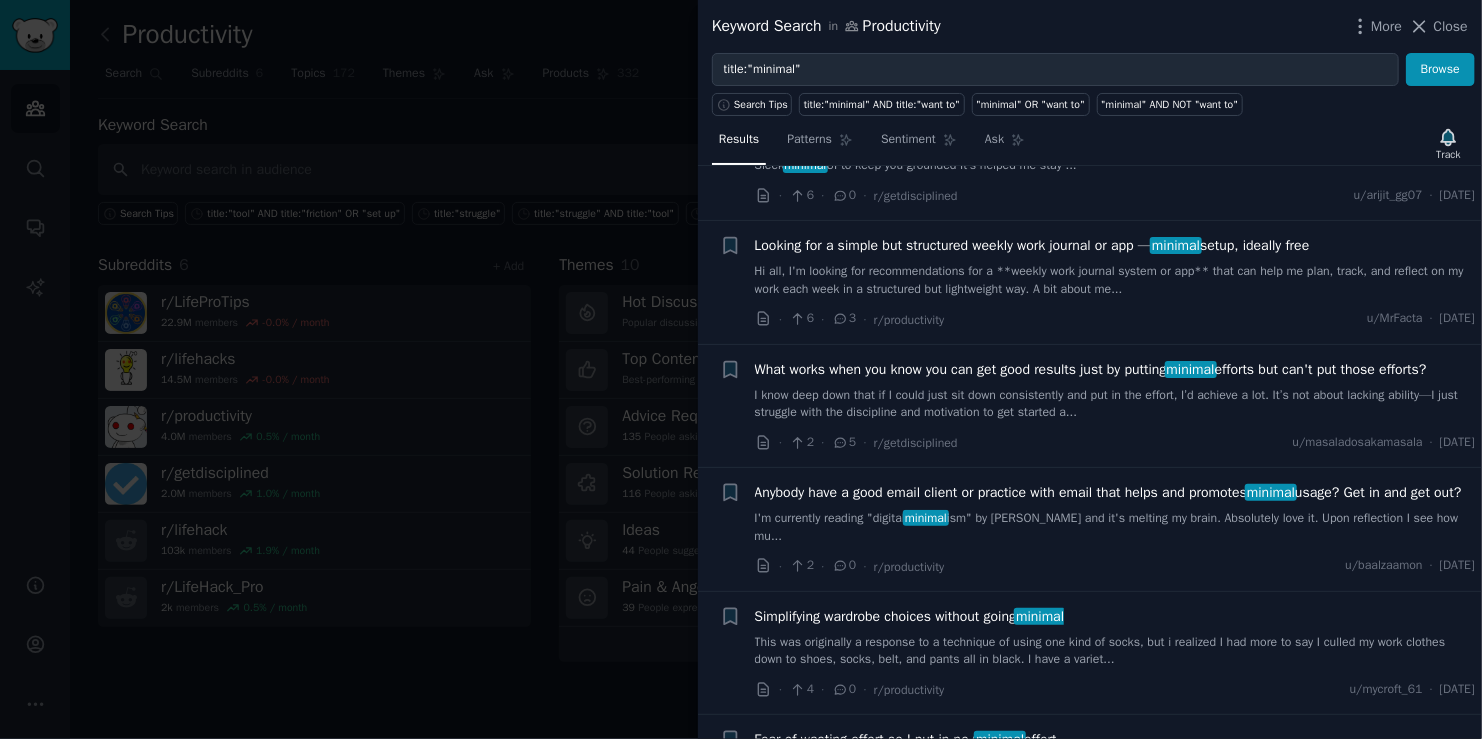 drag, startPoint x: 543, startPoint y: 452, endPoint x: 21, endPoint y: 370, distance: 528.40137 